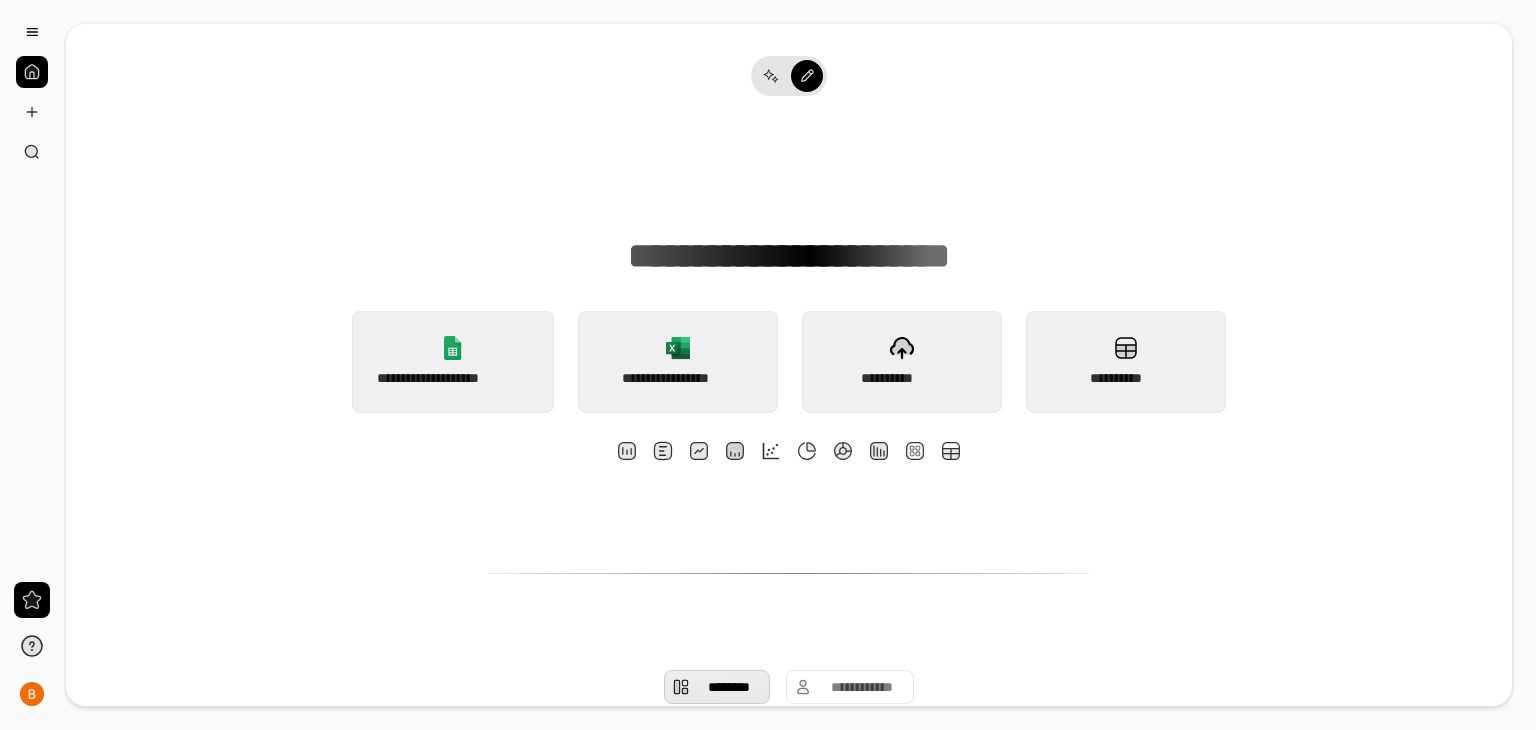 scroll, scrollTop: 0, scrollLeft: 0, axis: both 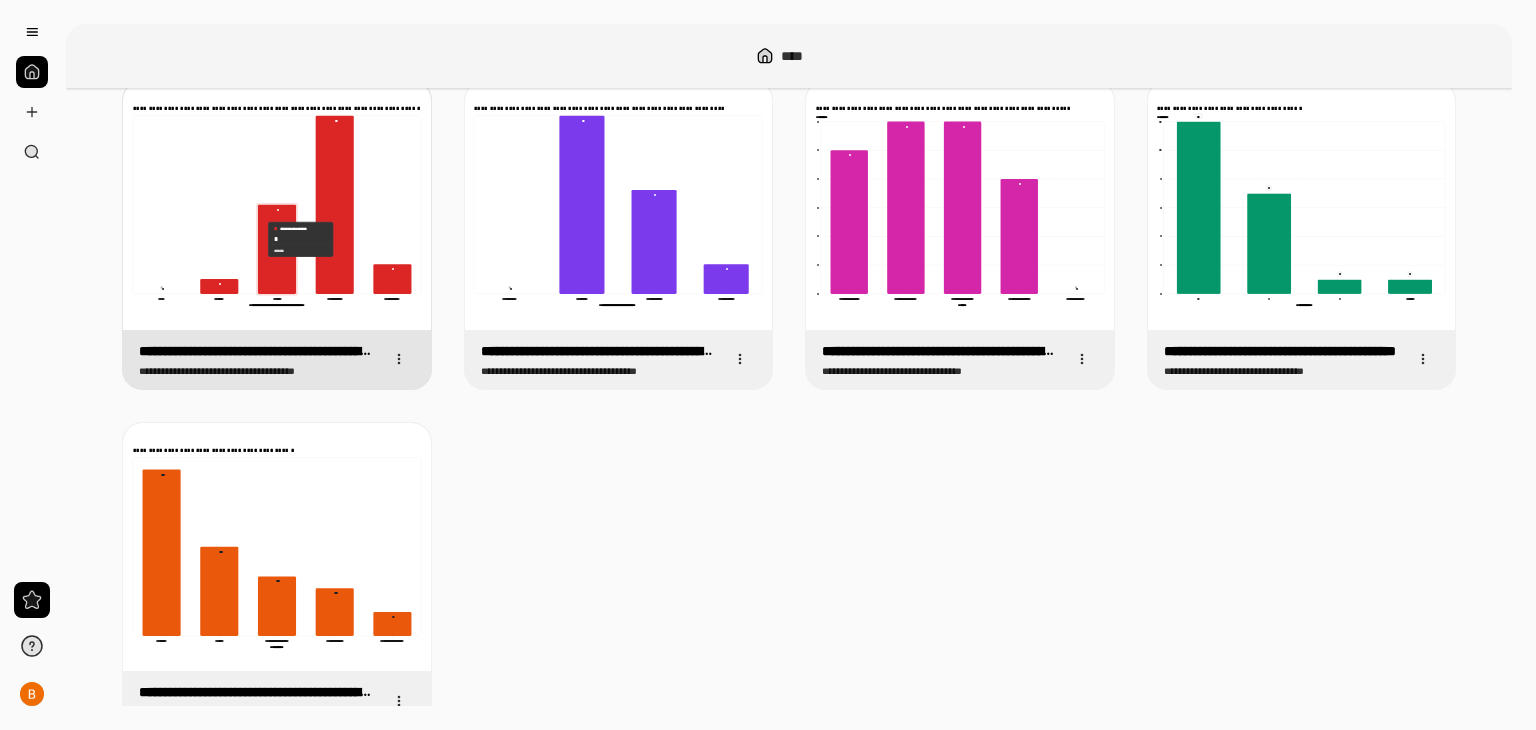 click 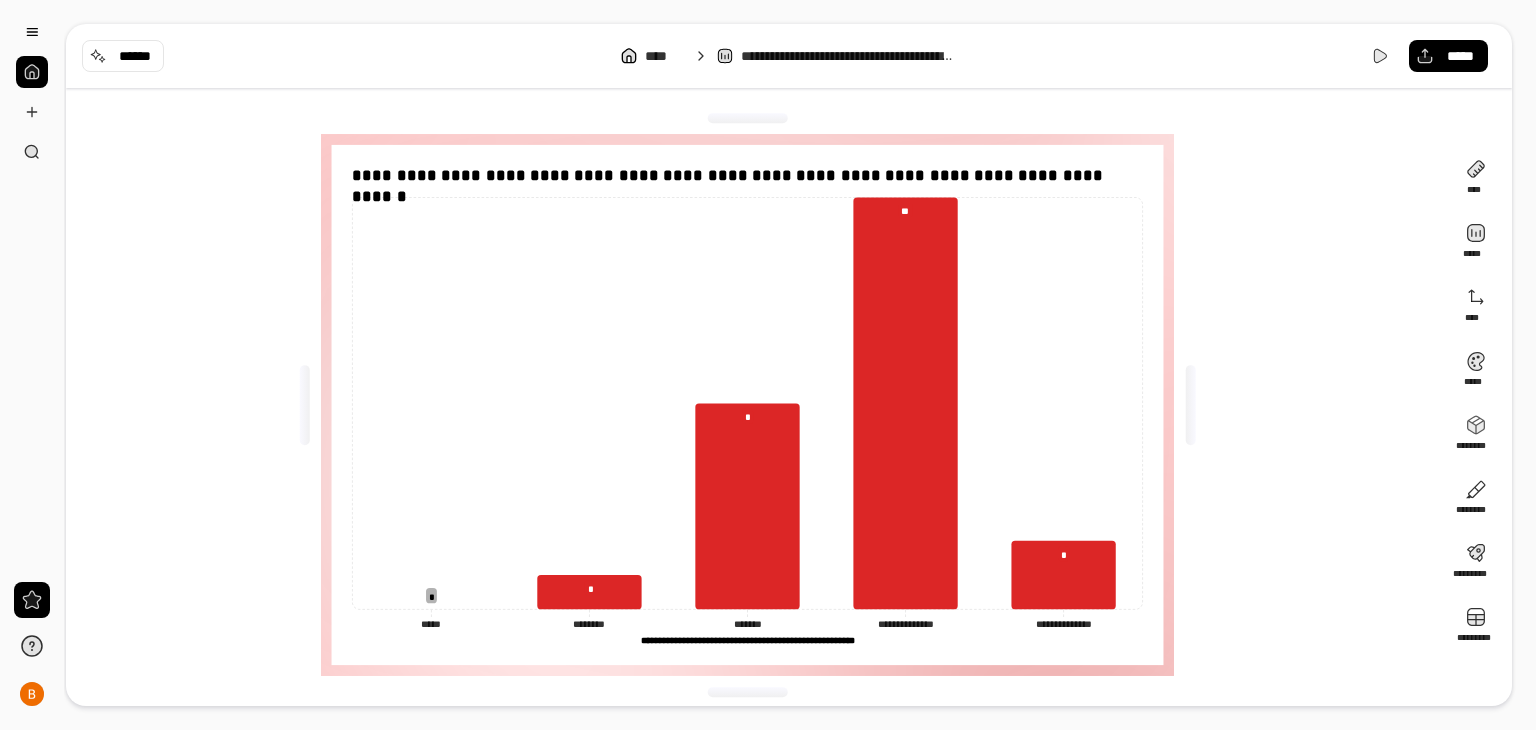 click on "**********" at bounding box center (755, 405) 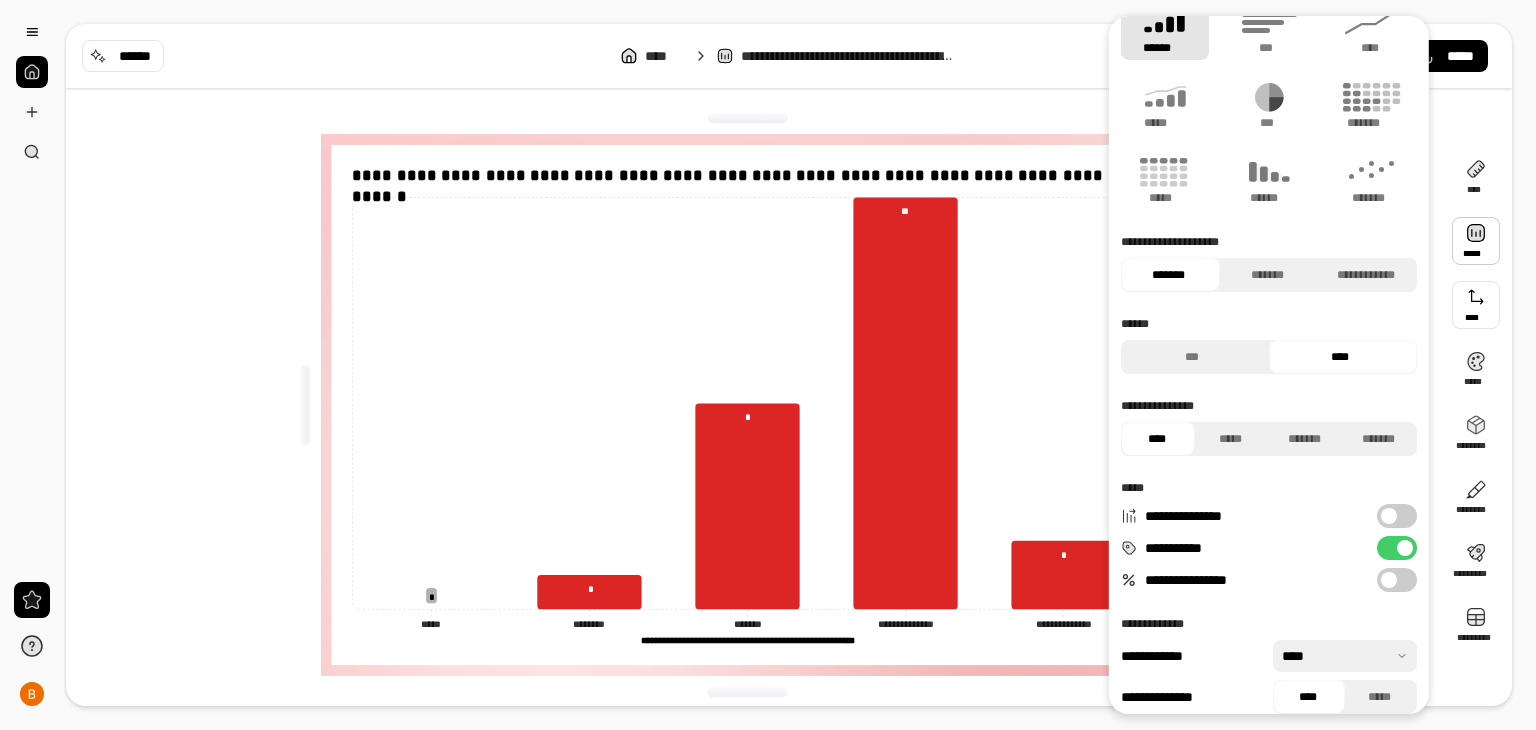 scroll, scrollTop: 47, scrollLeft: 0, axis: vertical 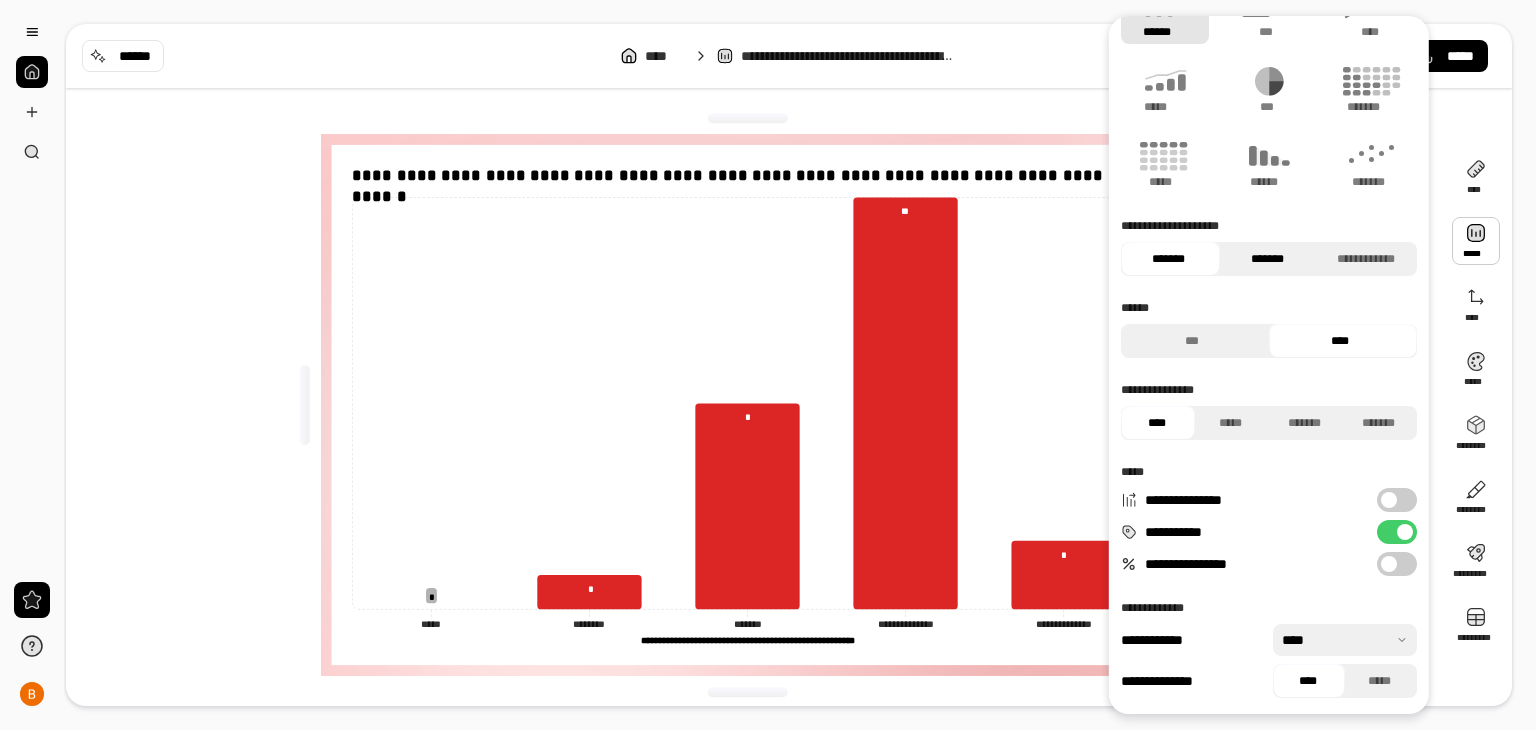click on "*******" at bounding box center [1266, 259] 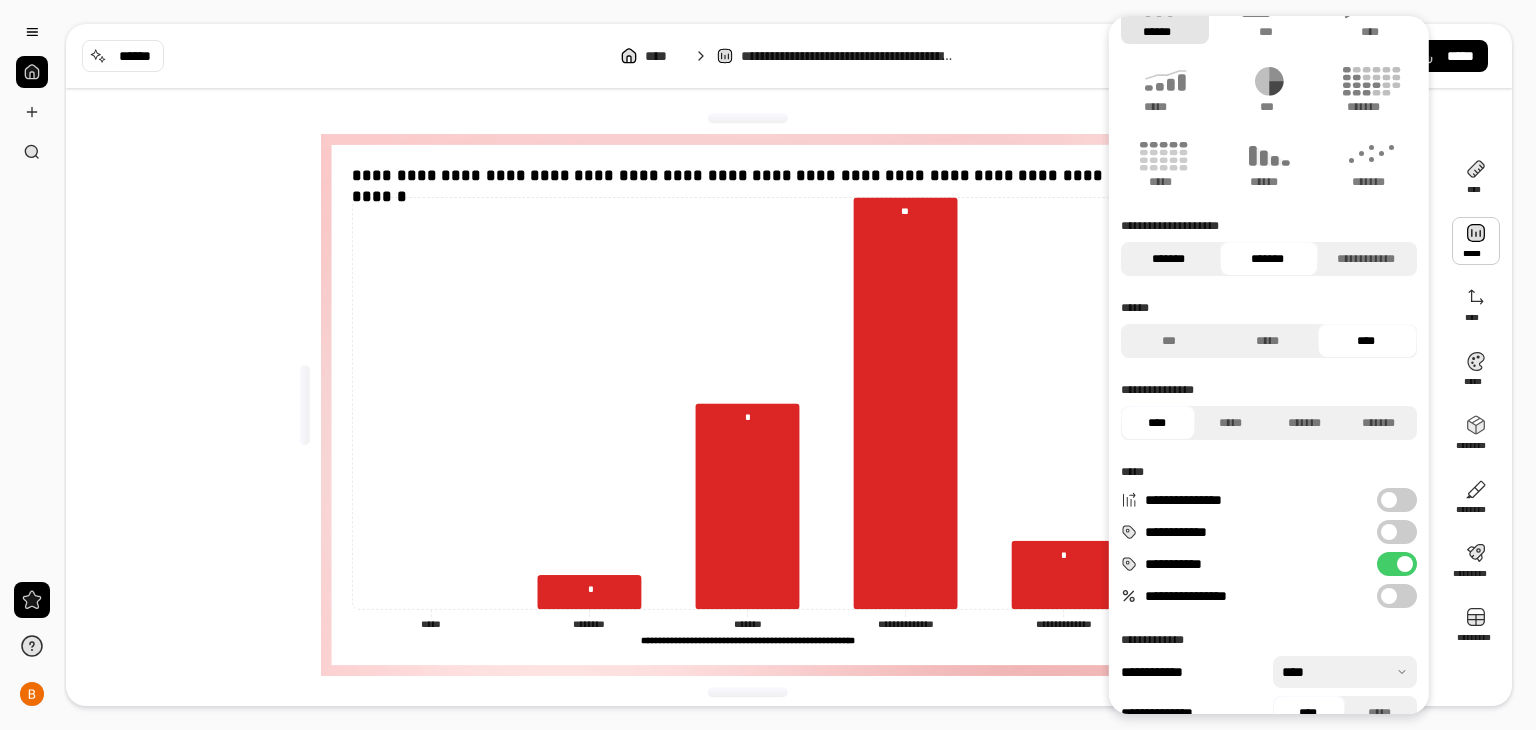 click on "*******" at bounding box center [1168, 259] 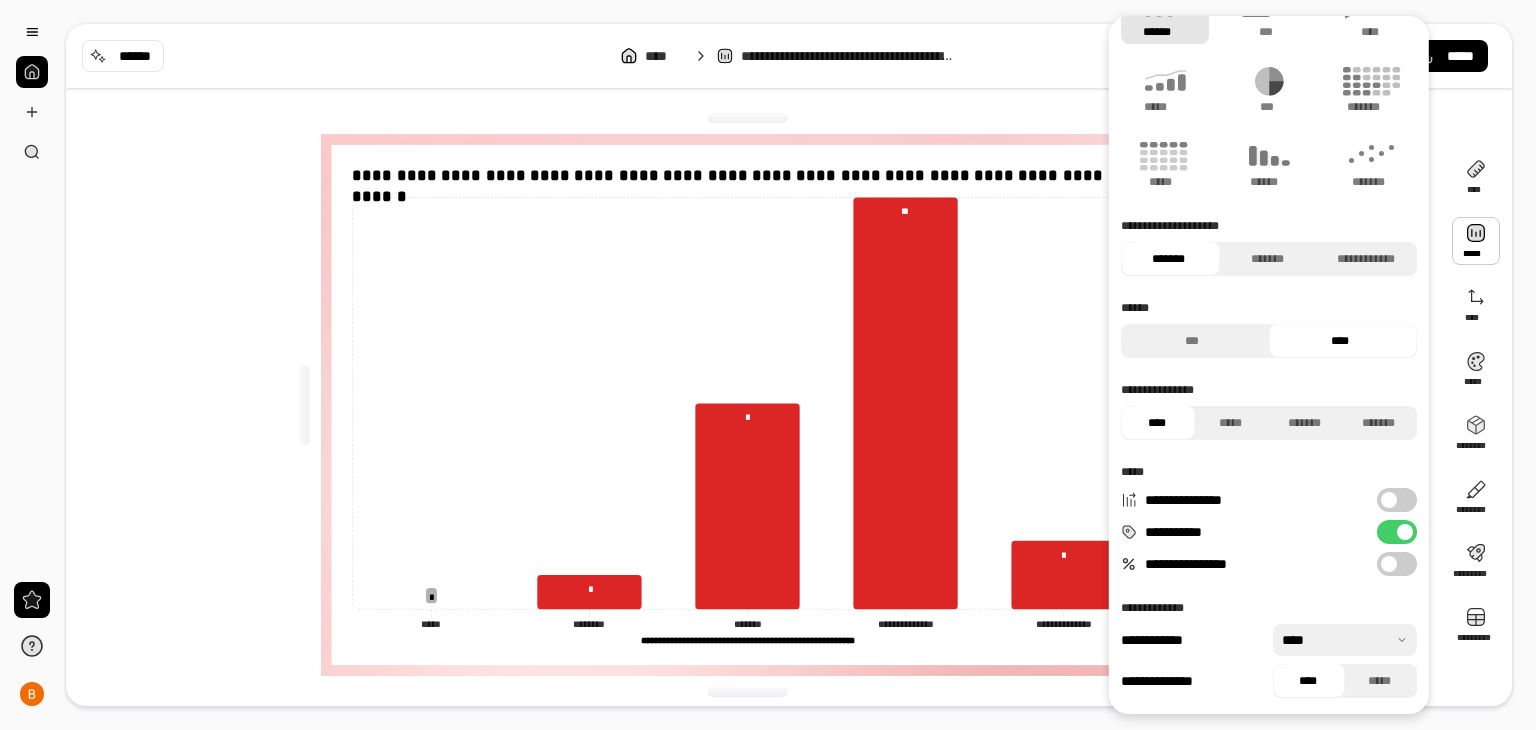 click on "**********" at bounding box center (1397, 564) 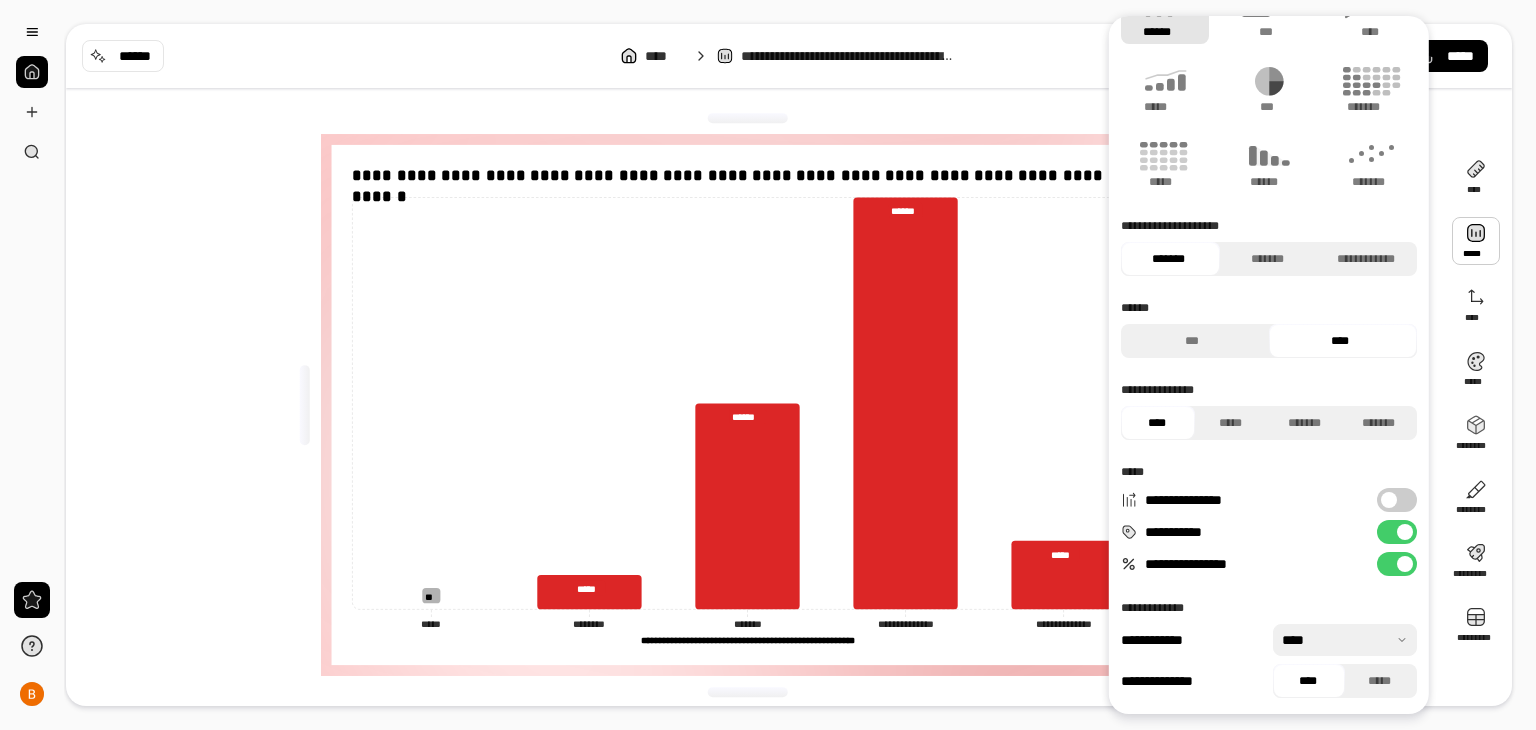 click on "**********" at bounding box center (1397, 564) 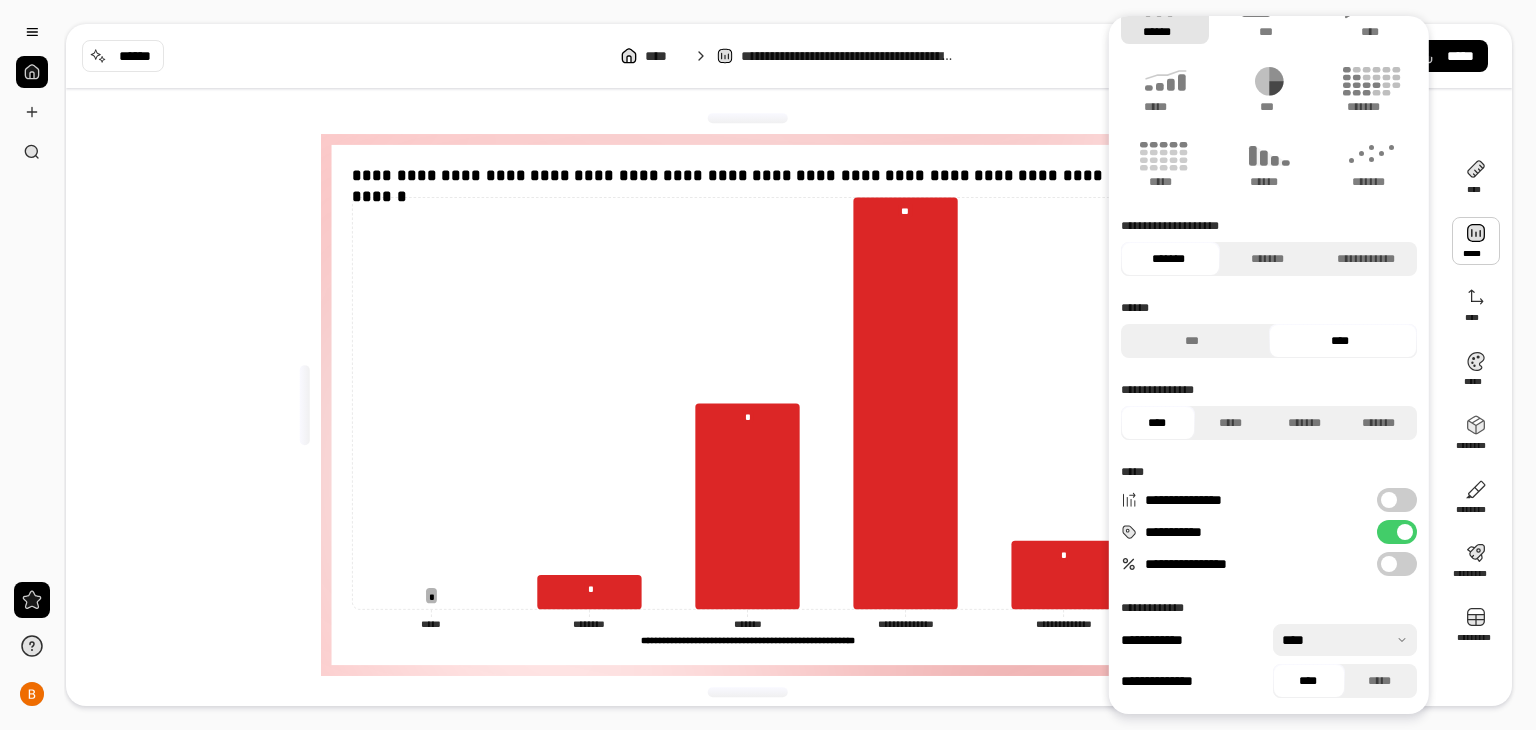 click at bounding box center (1389, 500) 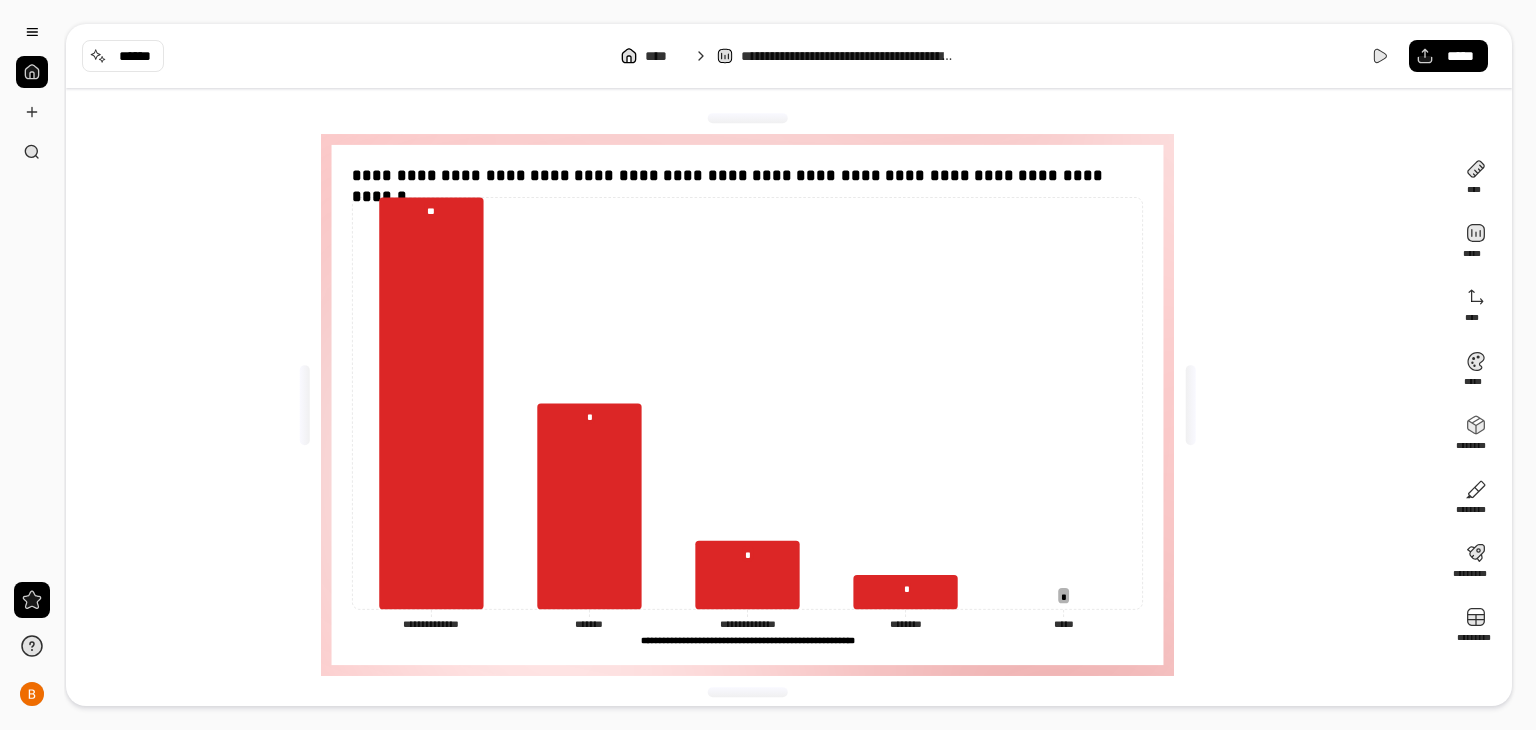 click on "**********" at bounding box center (755, 405) 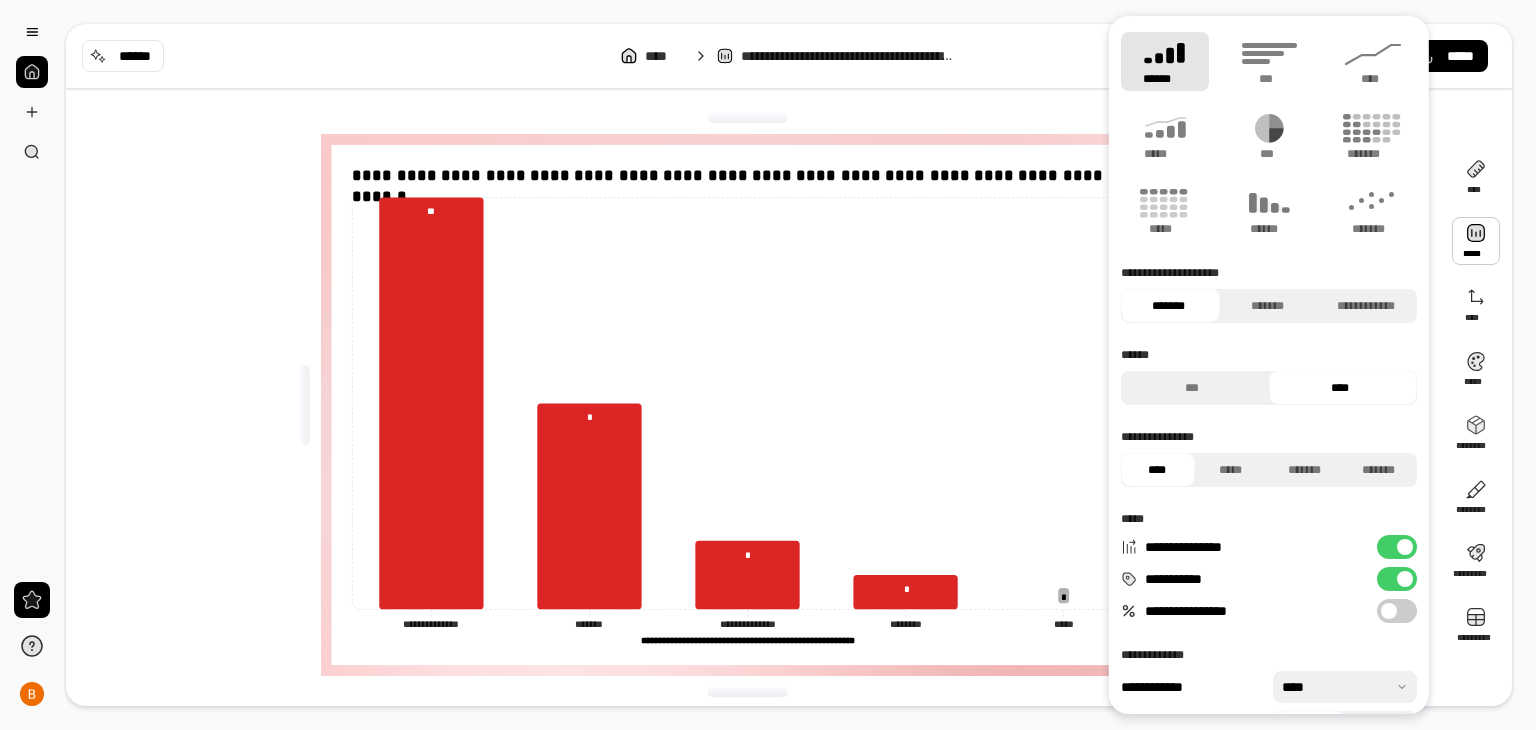 drag, startPoint x: 227, startPoint y: 153, endPoint x: 232, endPoint y: 166, distance: 13.928389 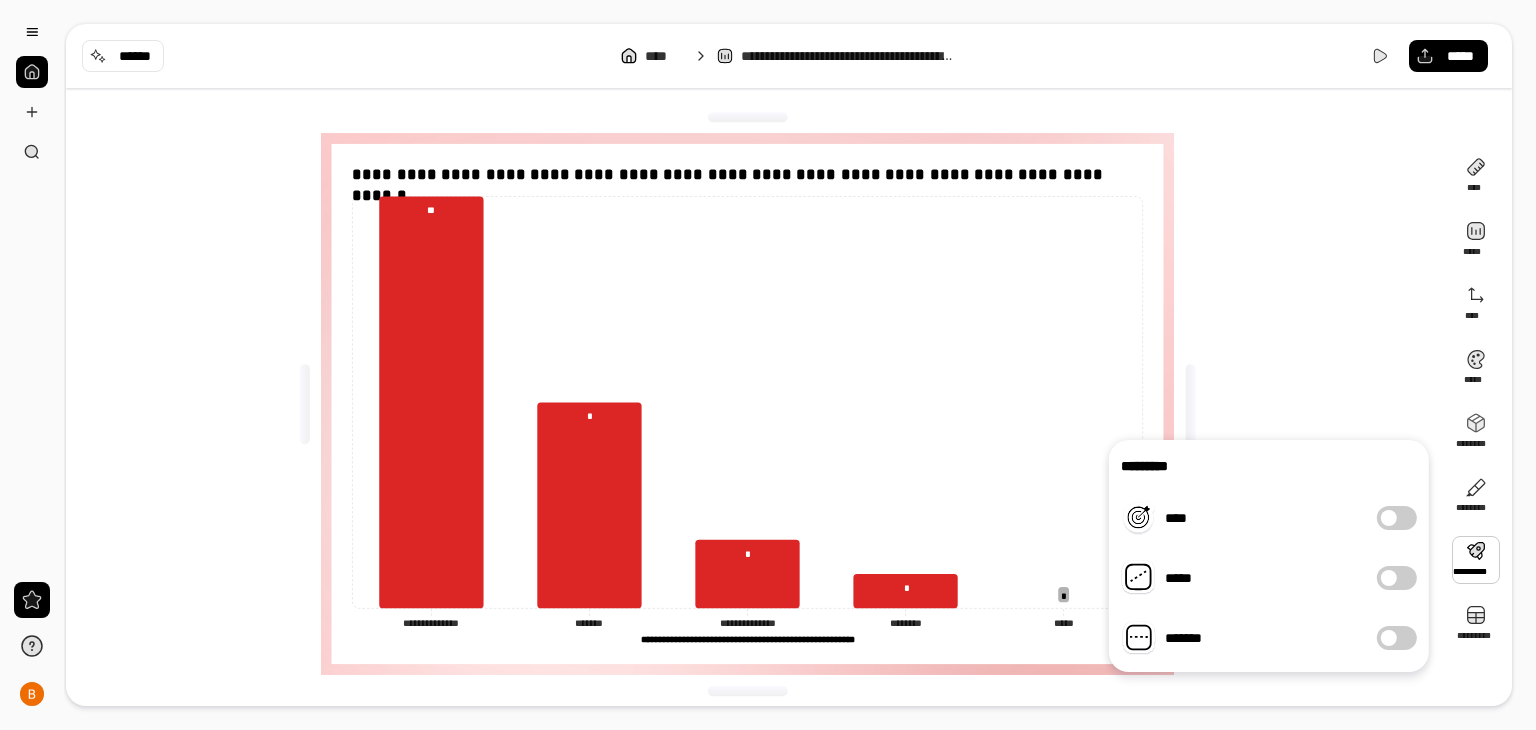 scroll, scrollTop: 0, scrollLeft: 0, axis: both 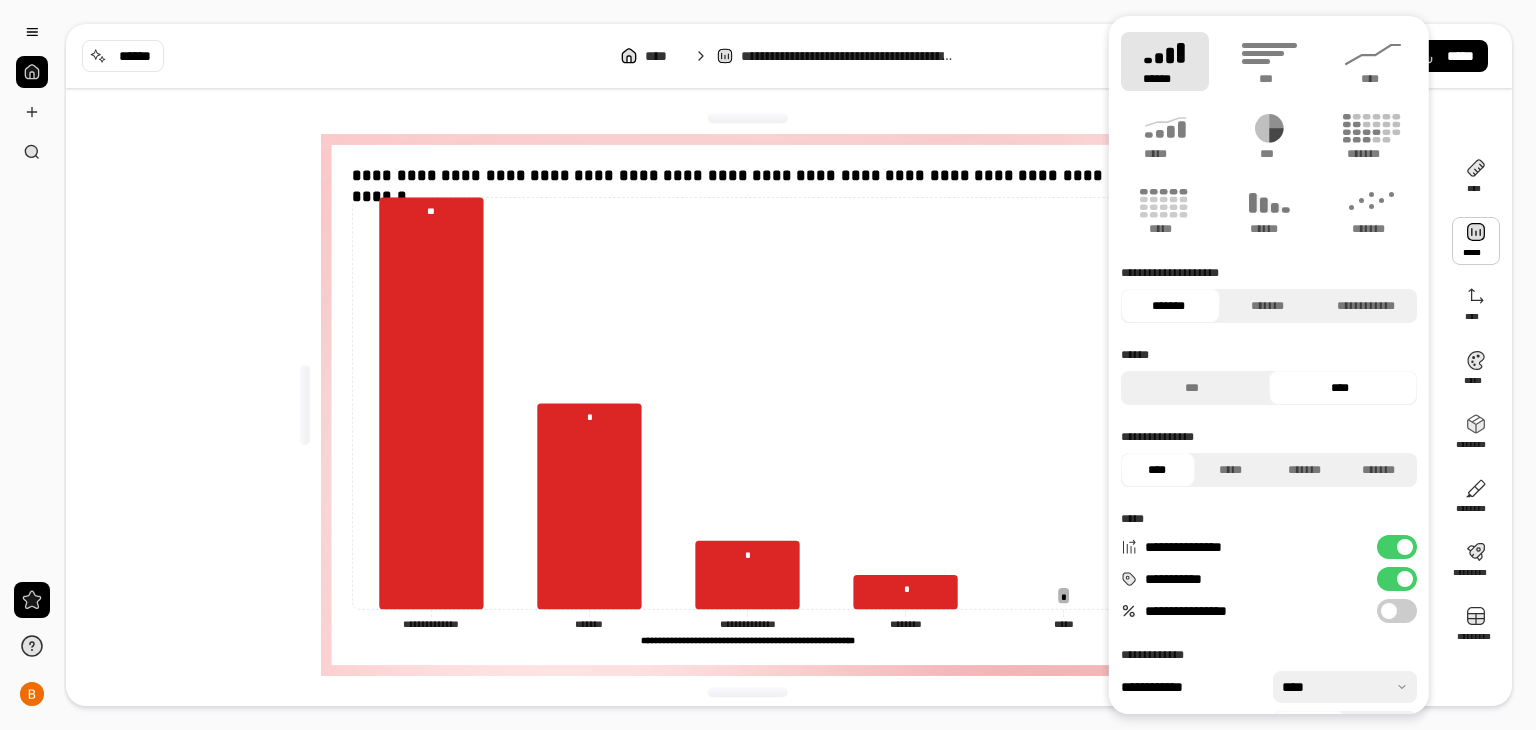 click on "**********" at bounding box center [755, 405] 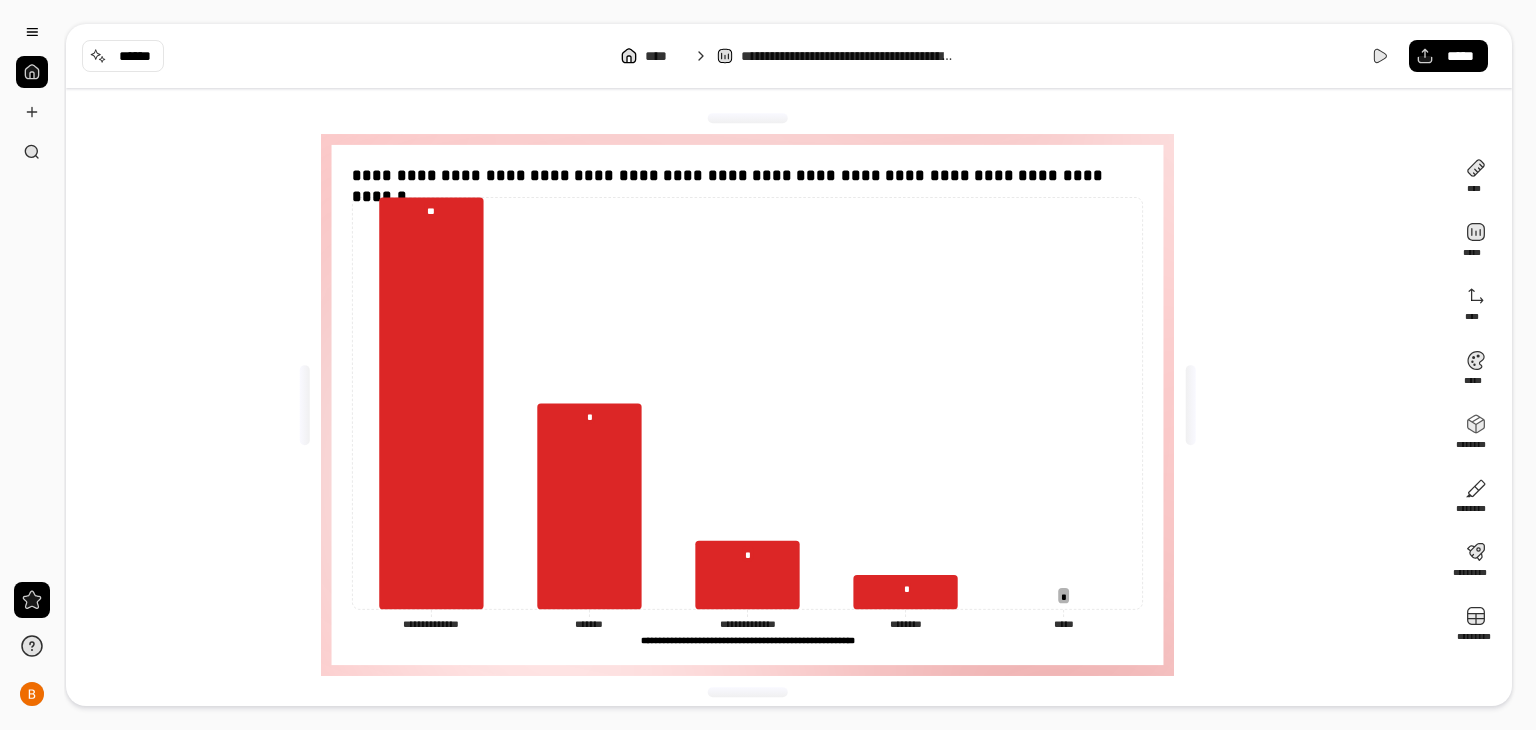 click at bounding box center [32, 72] 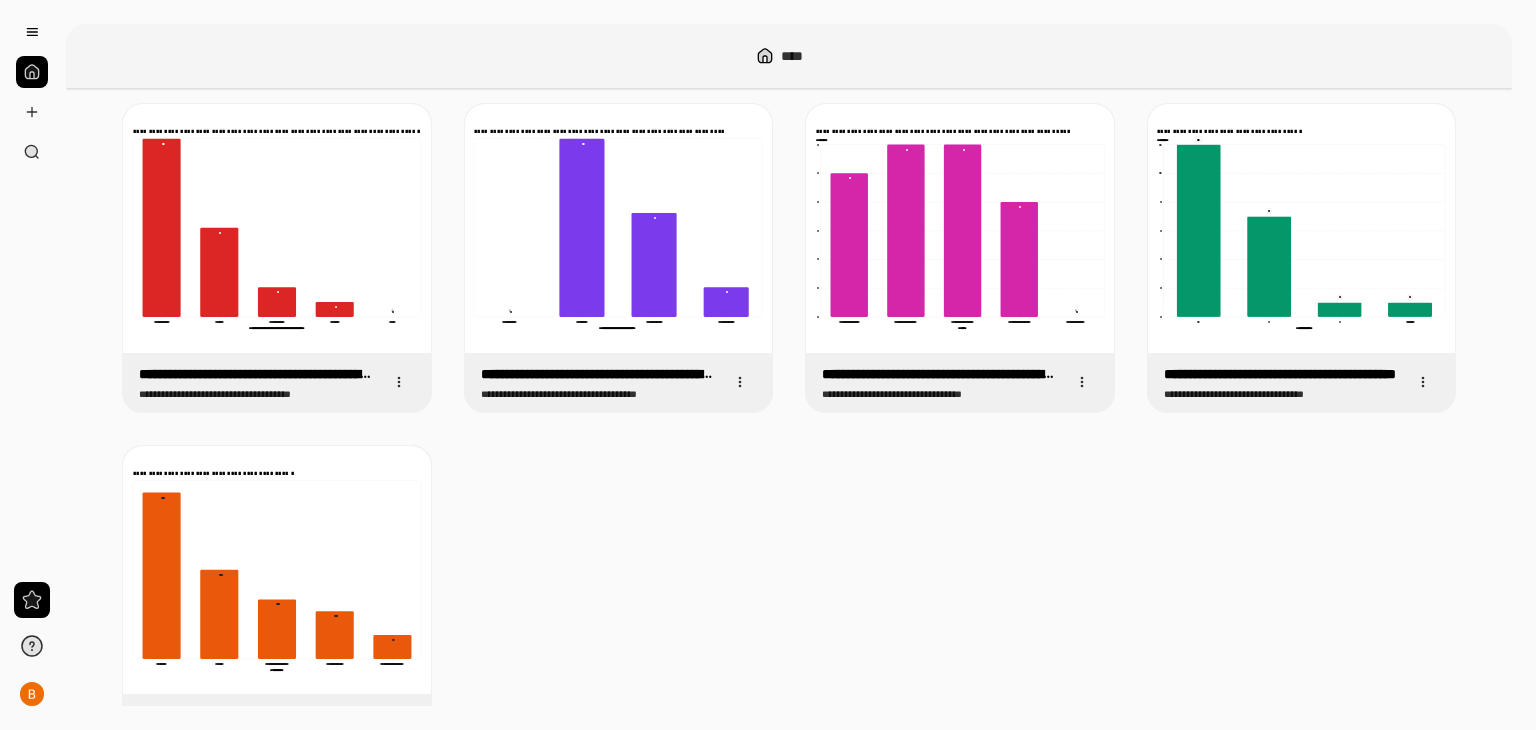 scroll, scrollTop: 100, scrollLeft: 0, axis: vertical 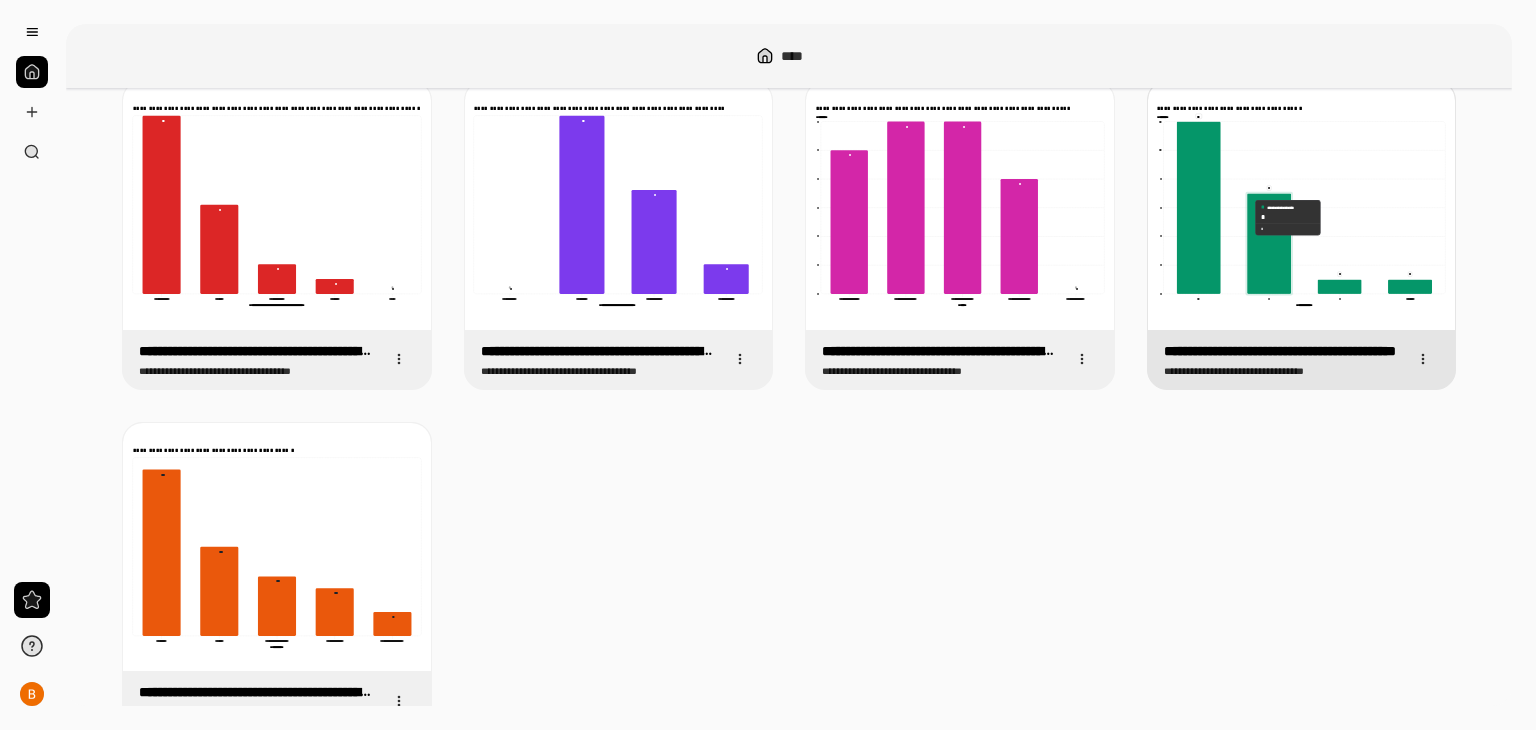 click 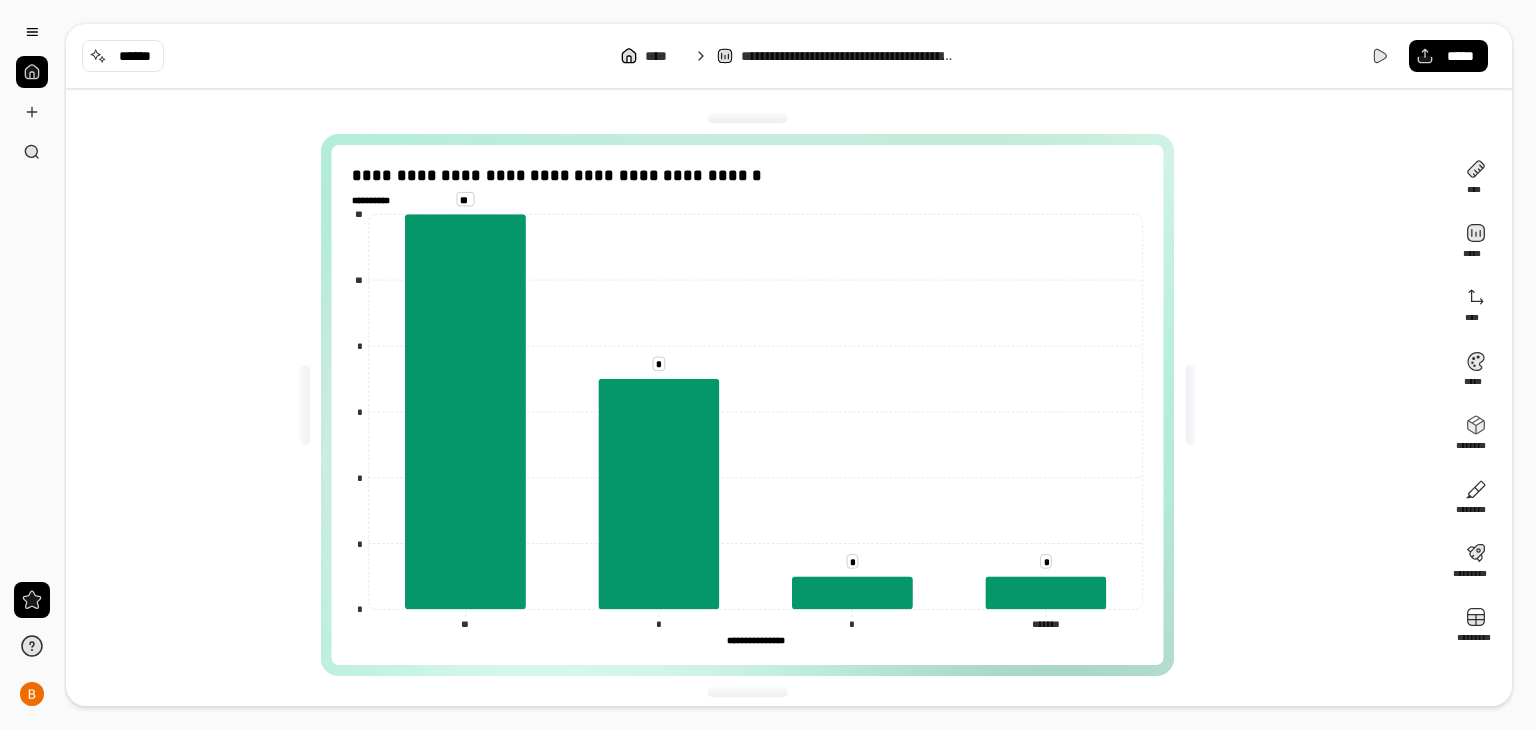 click on "**********" at bounding box center [747, 178] 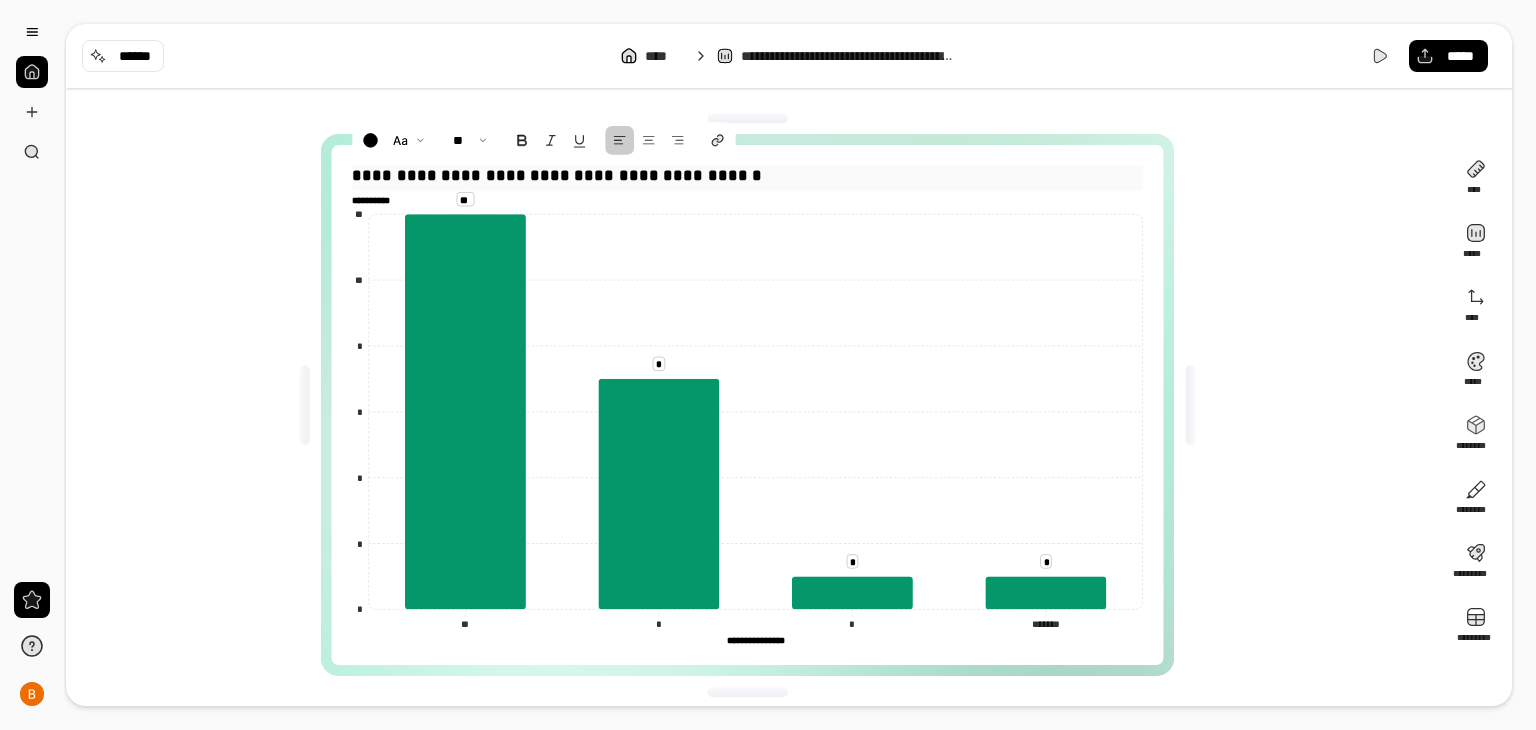 click on "**********" at bounding box center (747, 176) 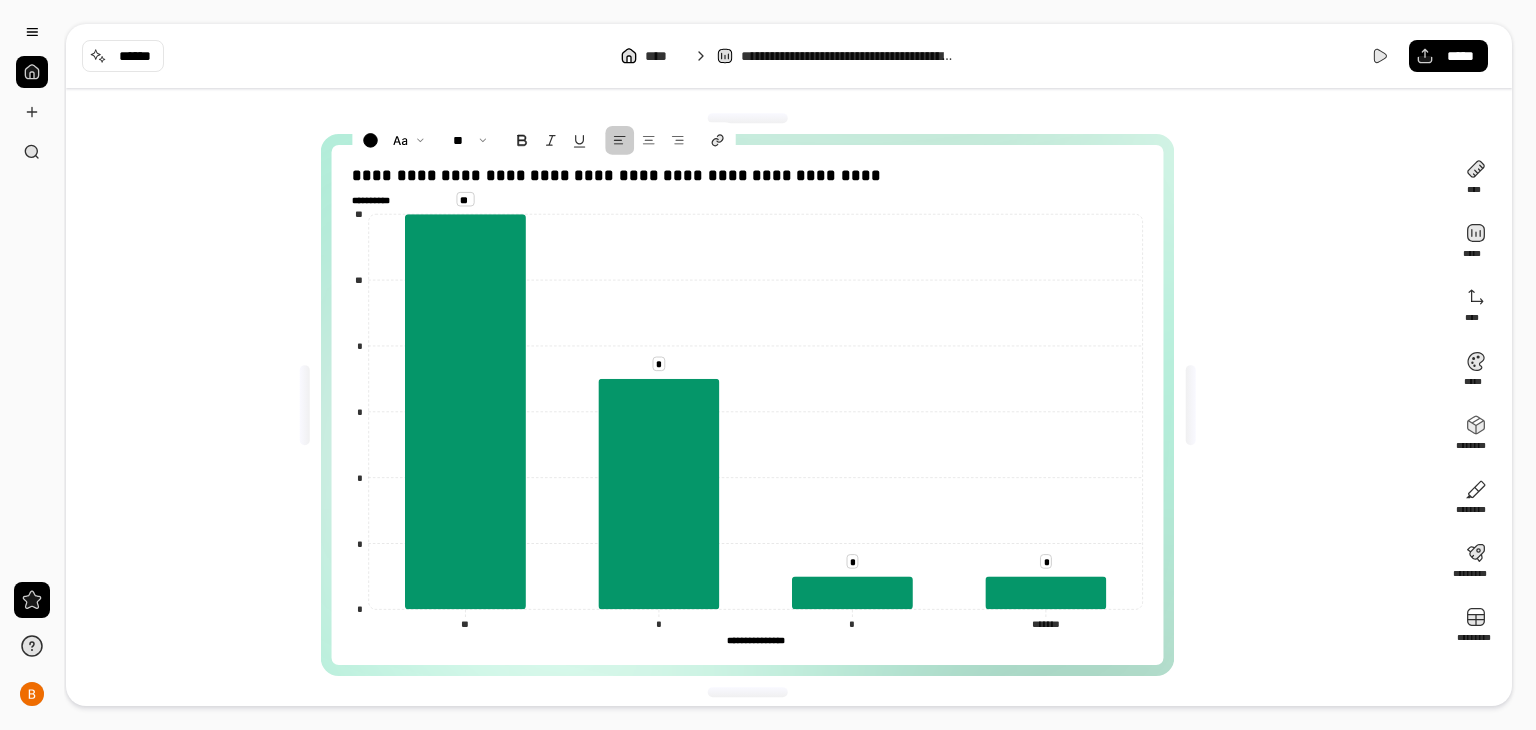 click on "**********" at bounding box center [755, 405] 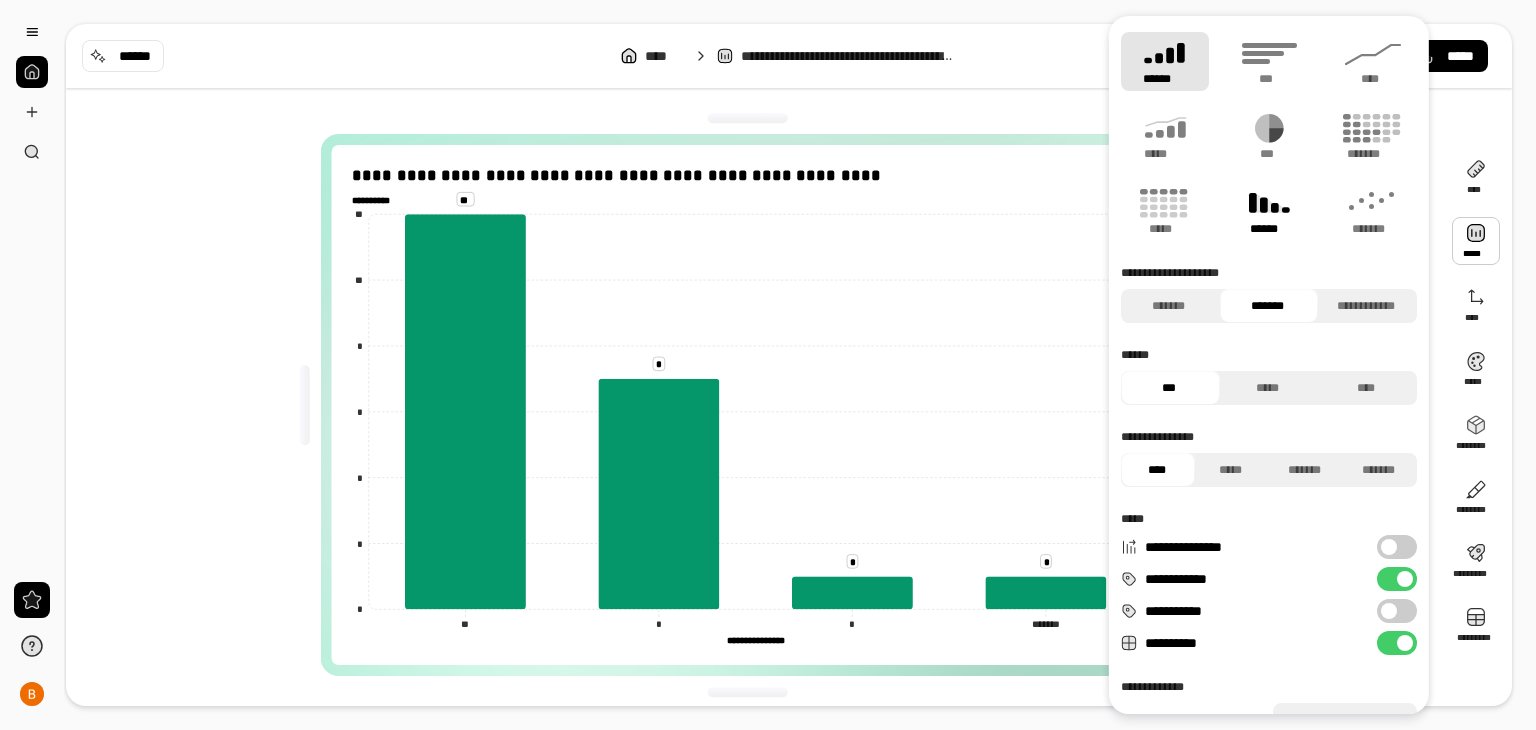click 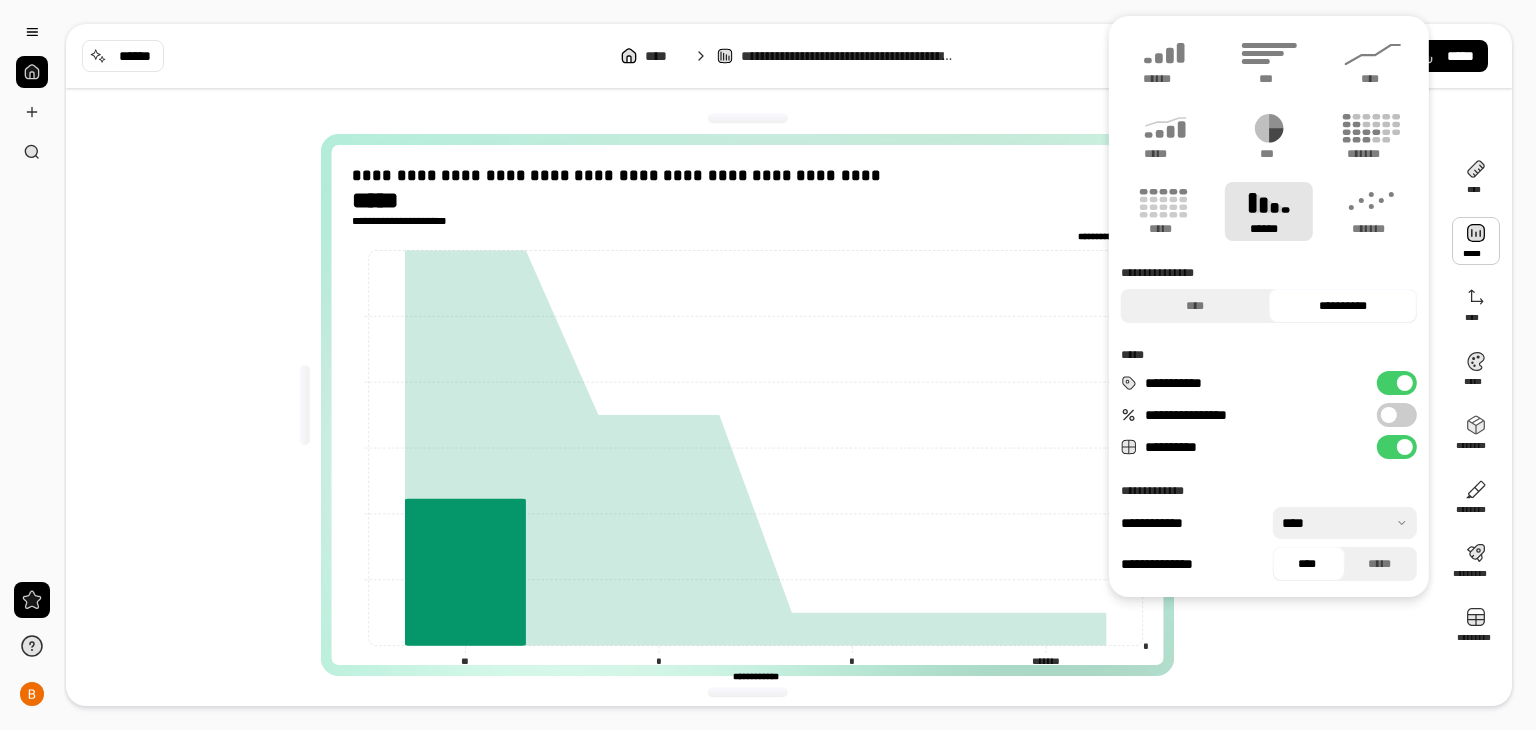 type on "**********" 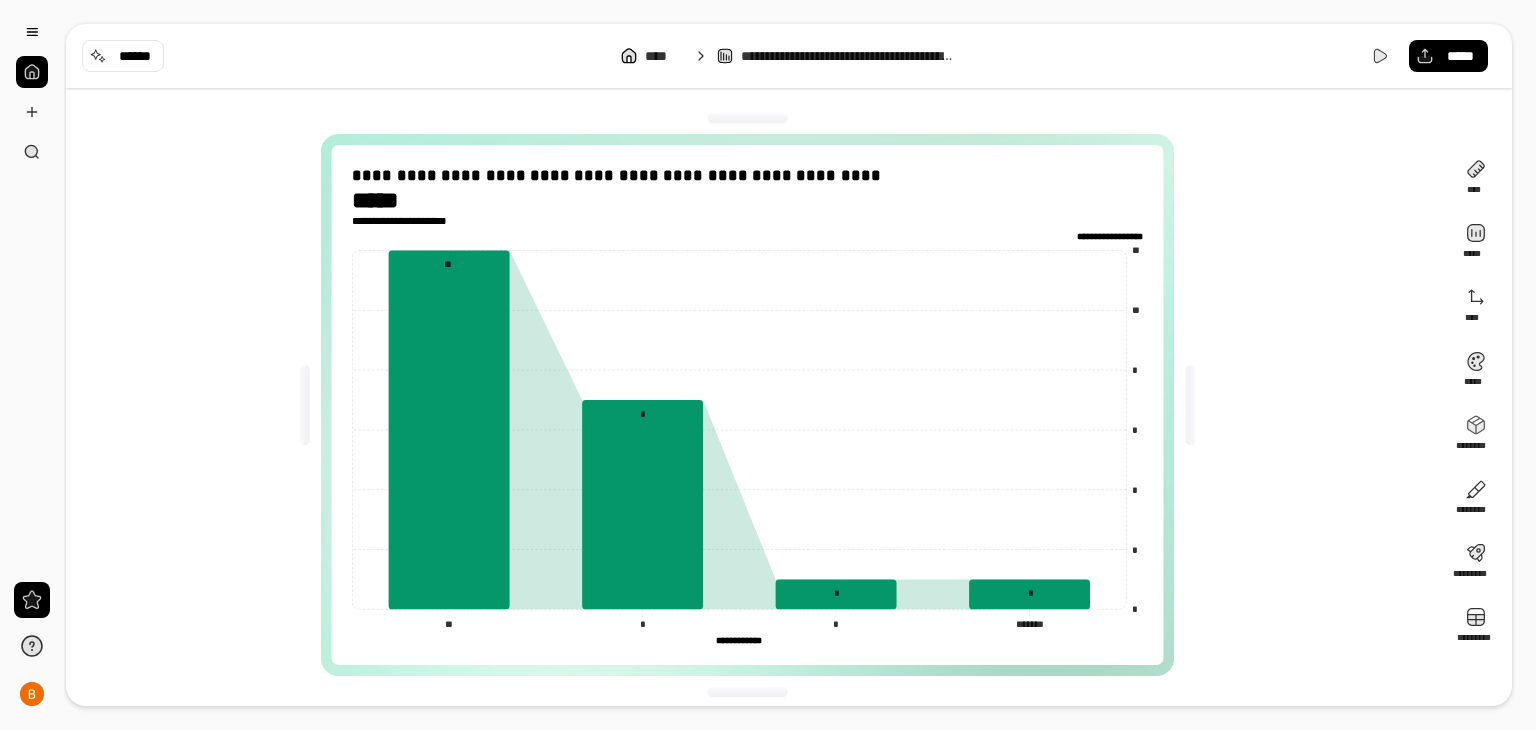 click on "**********" at bounding box center [755, 405] 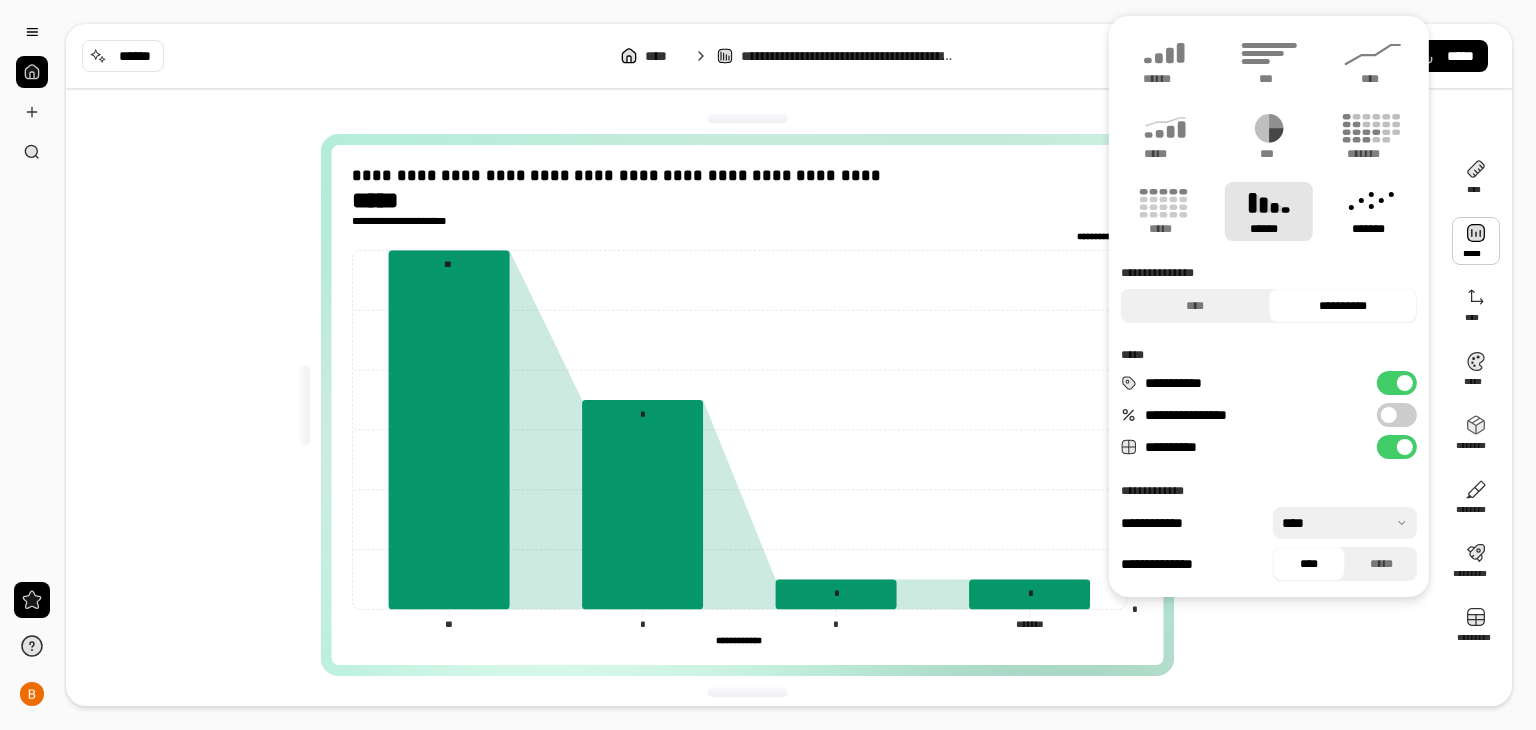 click 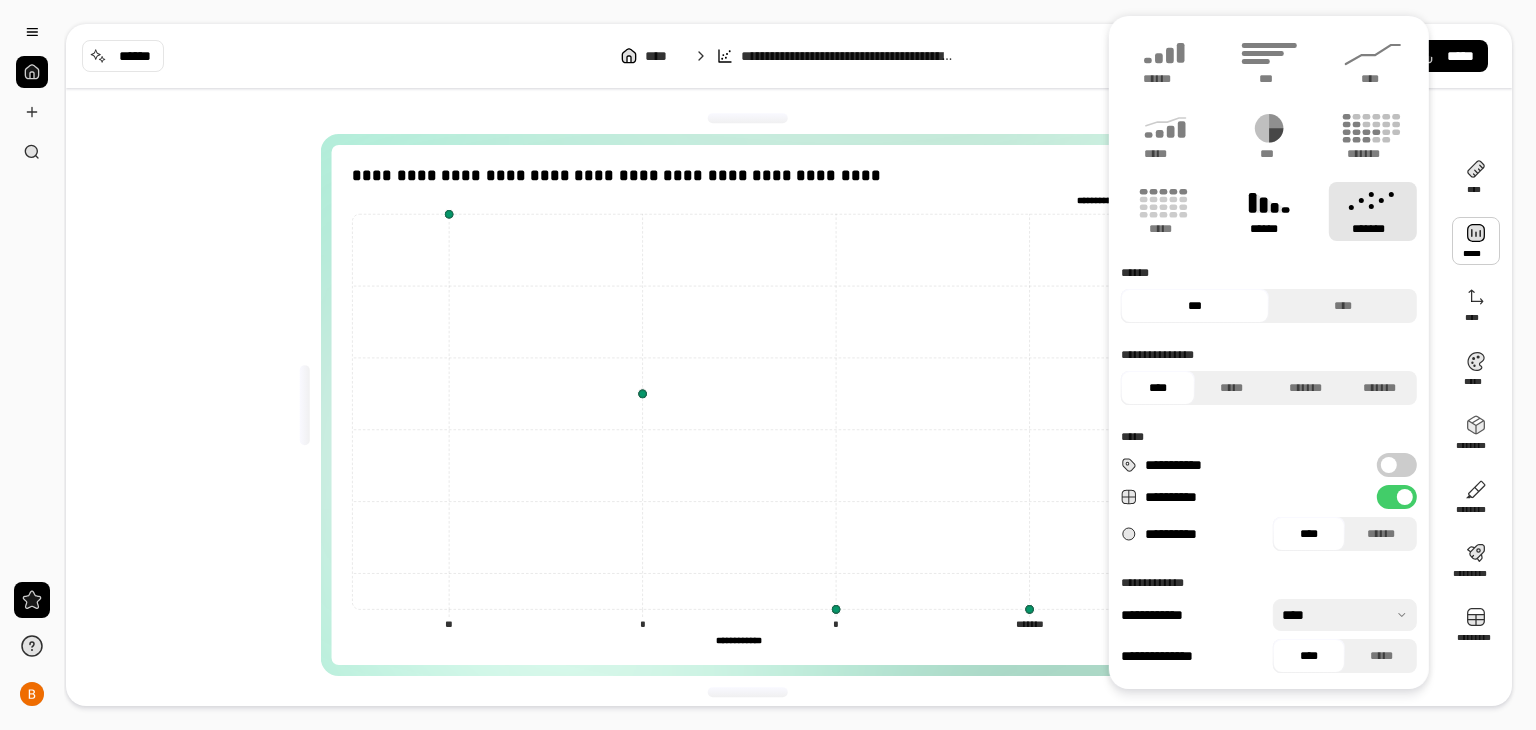 click 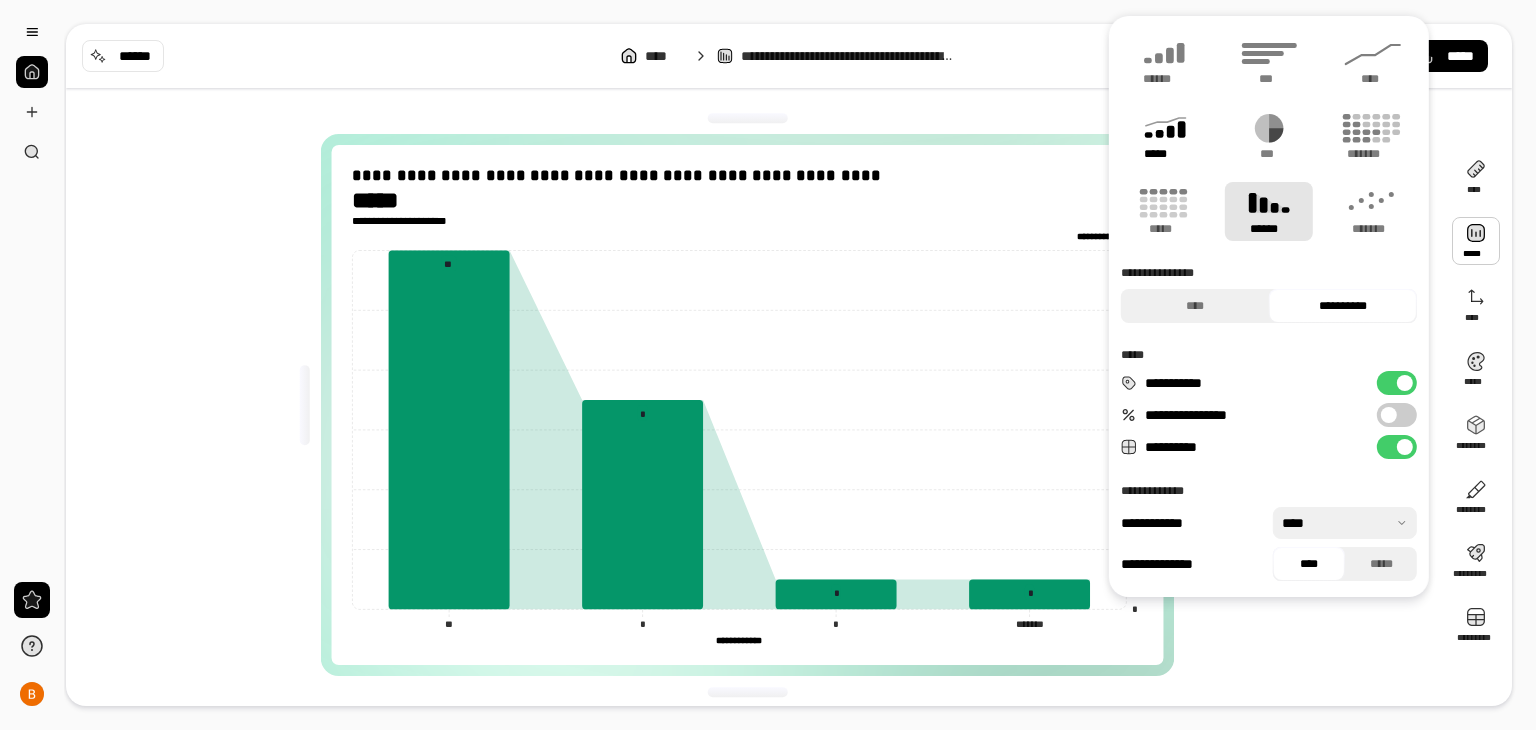 click 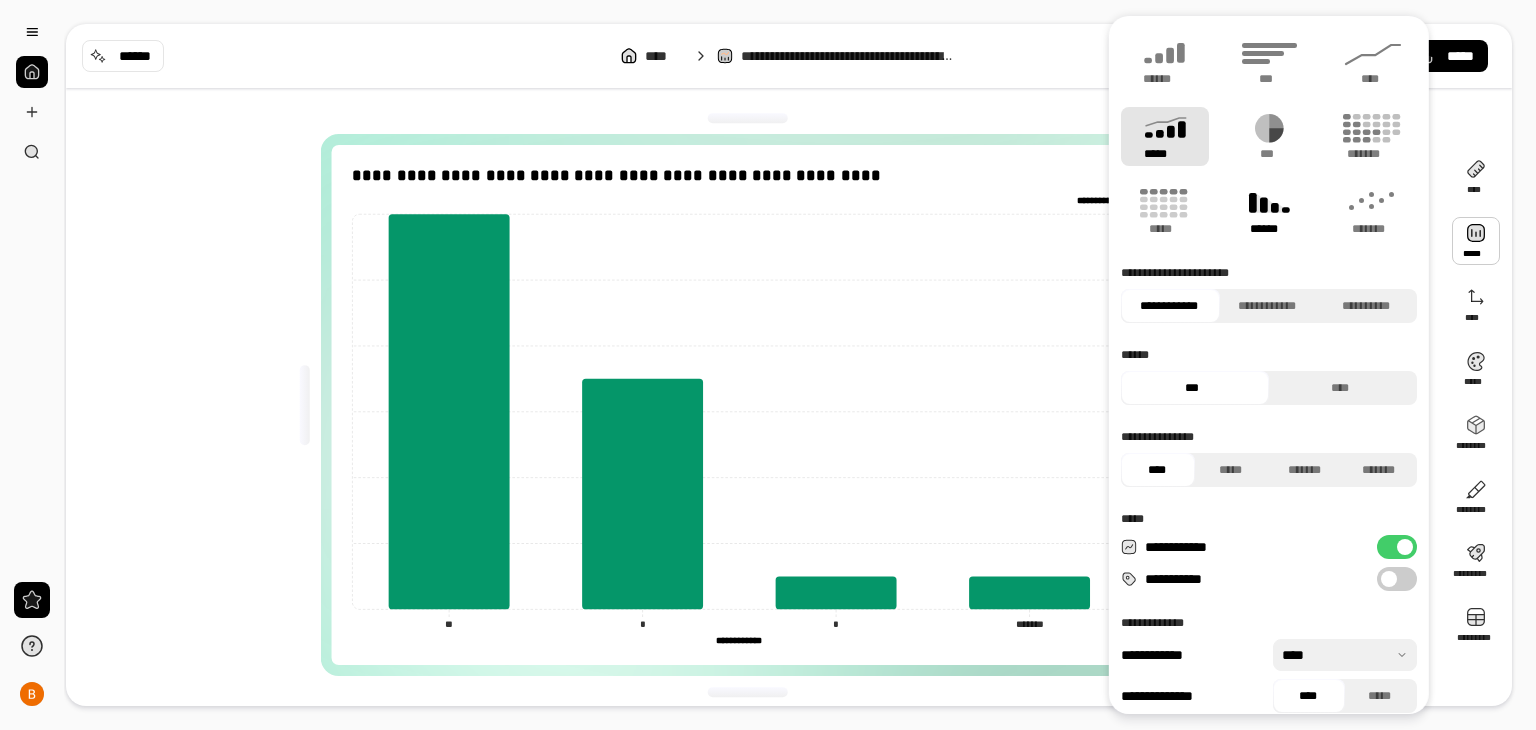 click 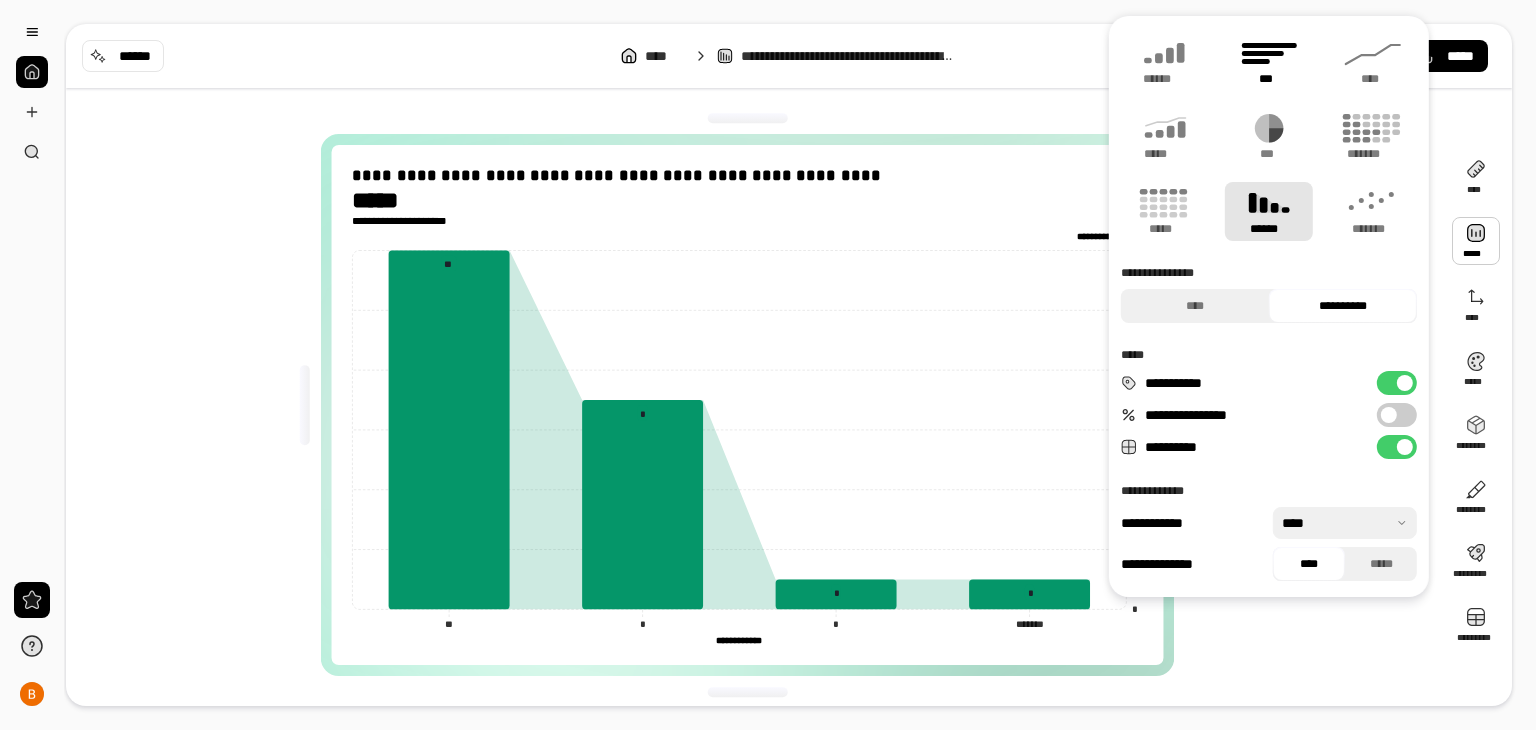 click on "***" at bounding box center [1269, 61] 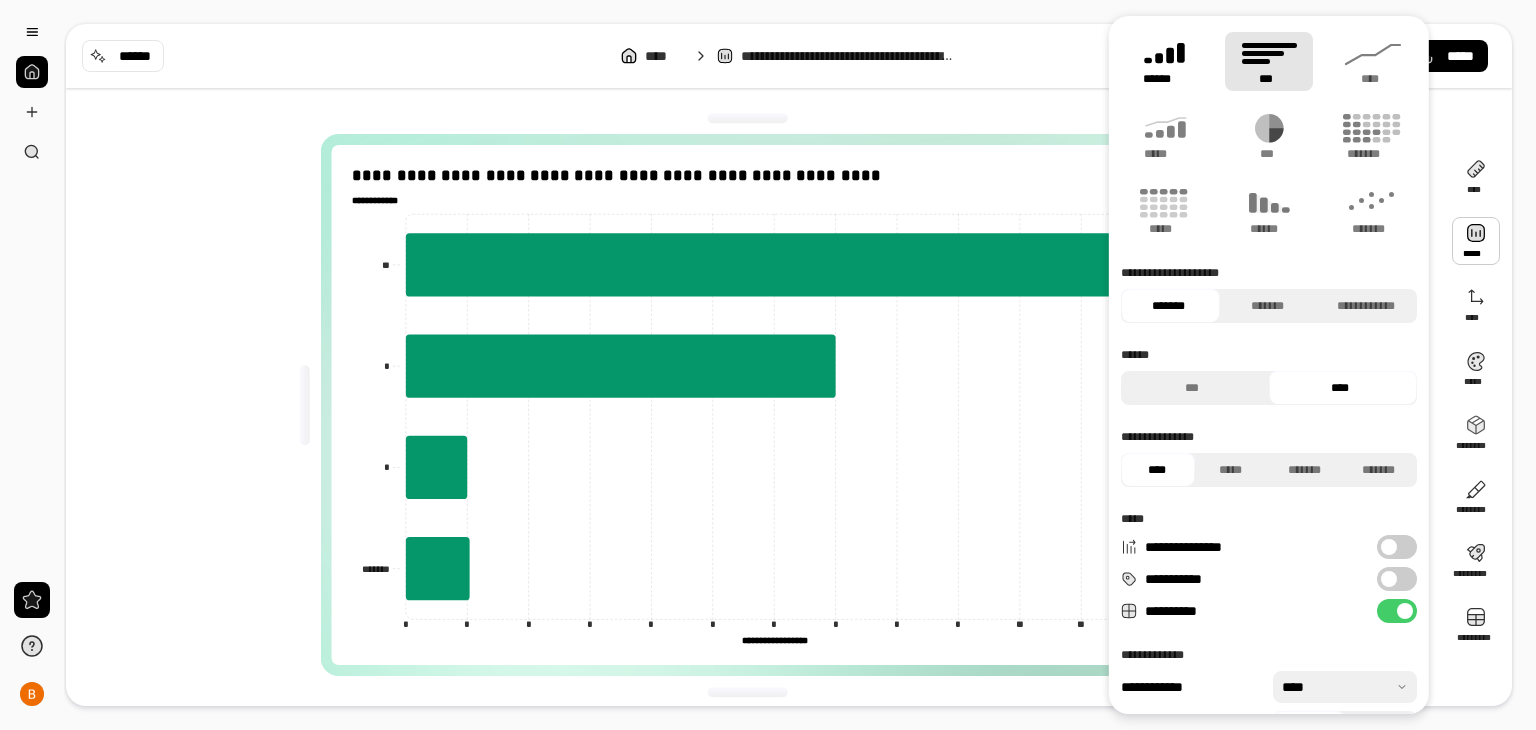 click 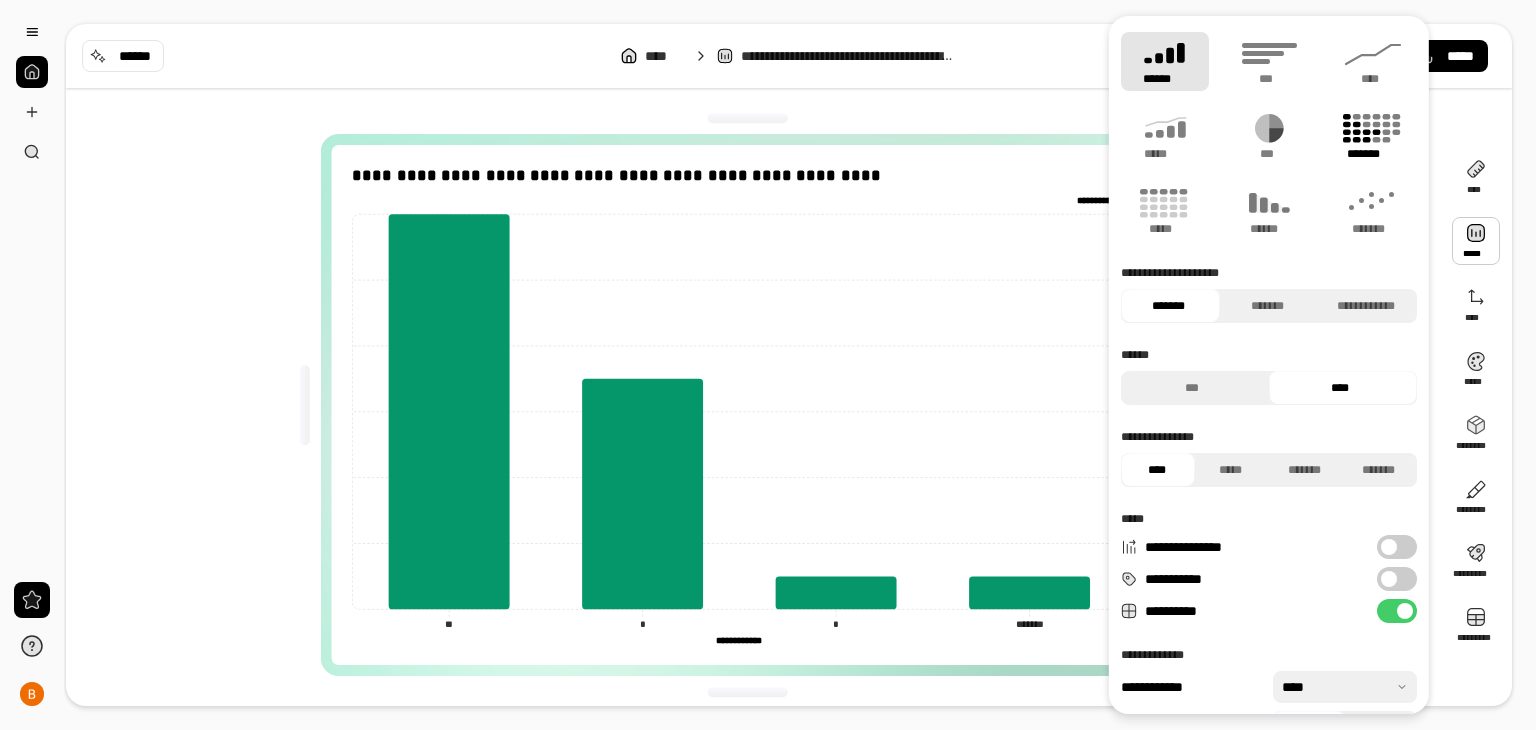 click 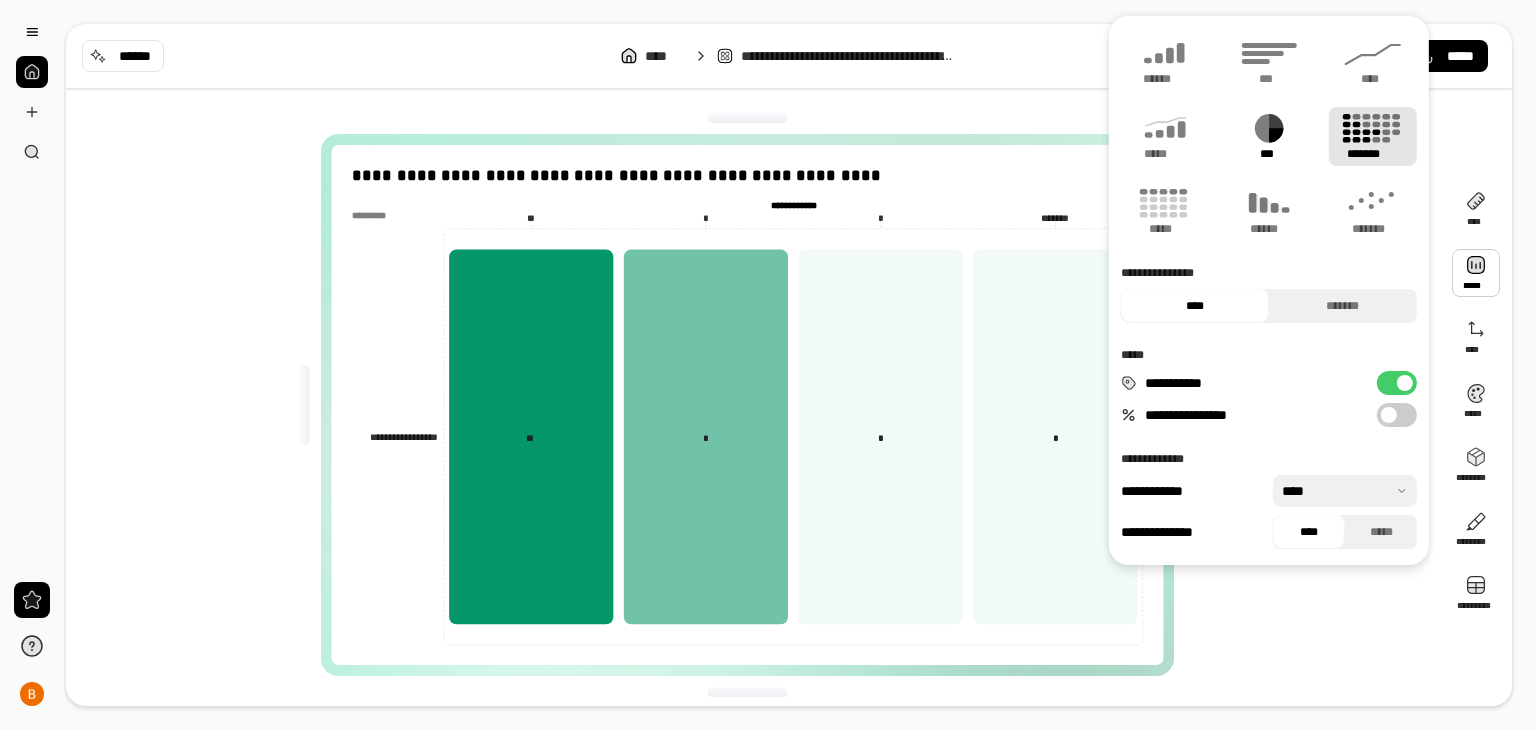 click 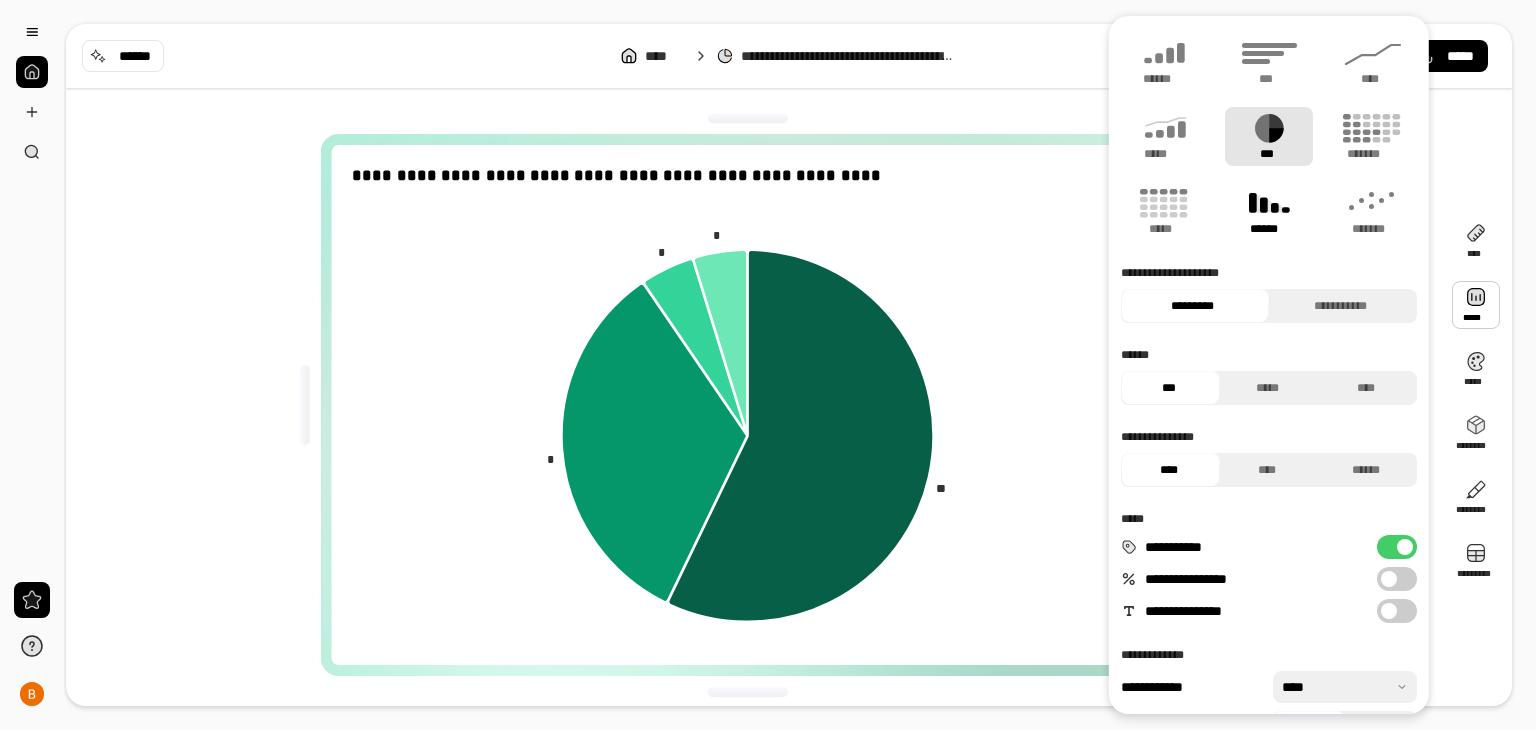 click on "******" at bounding box center (1269, 211) 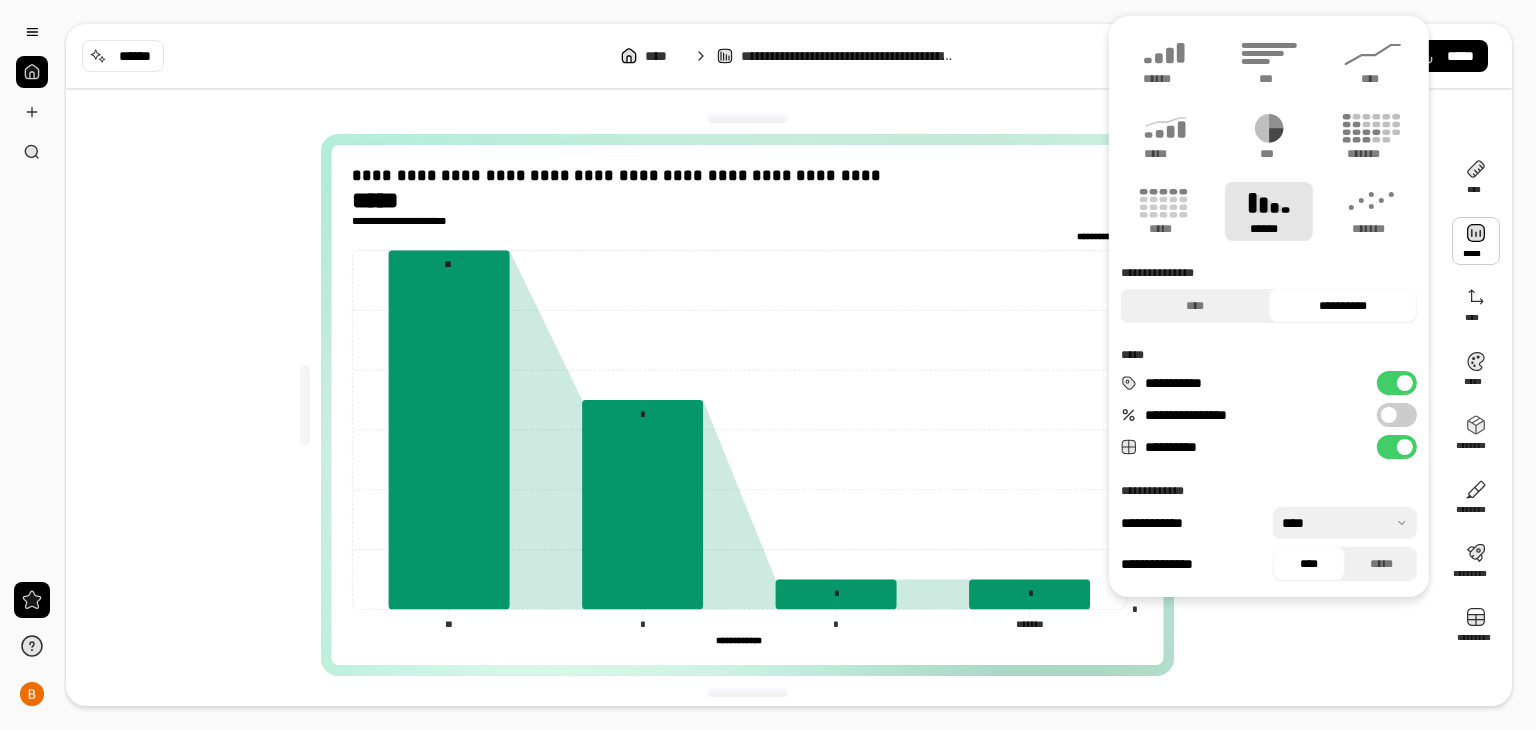 click at bounding box center (1405, 447) 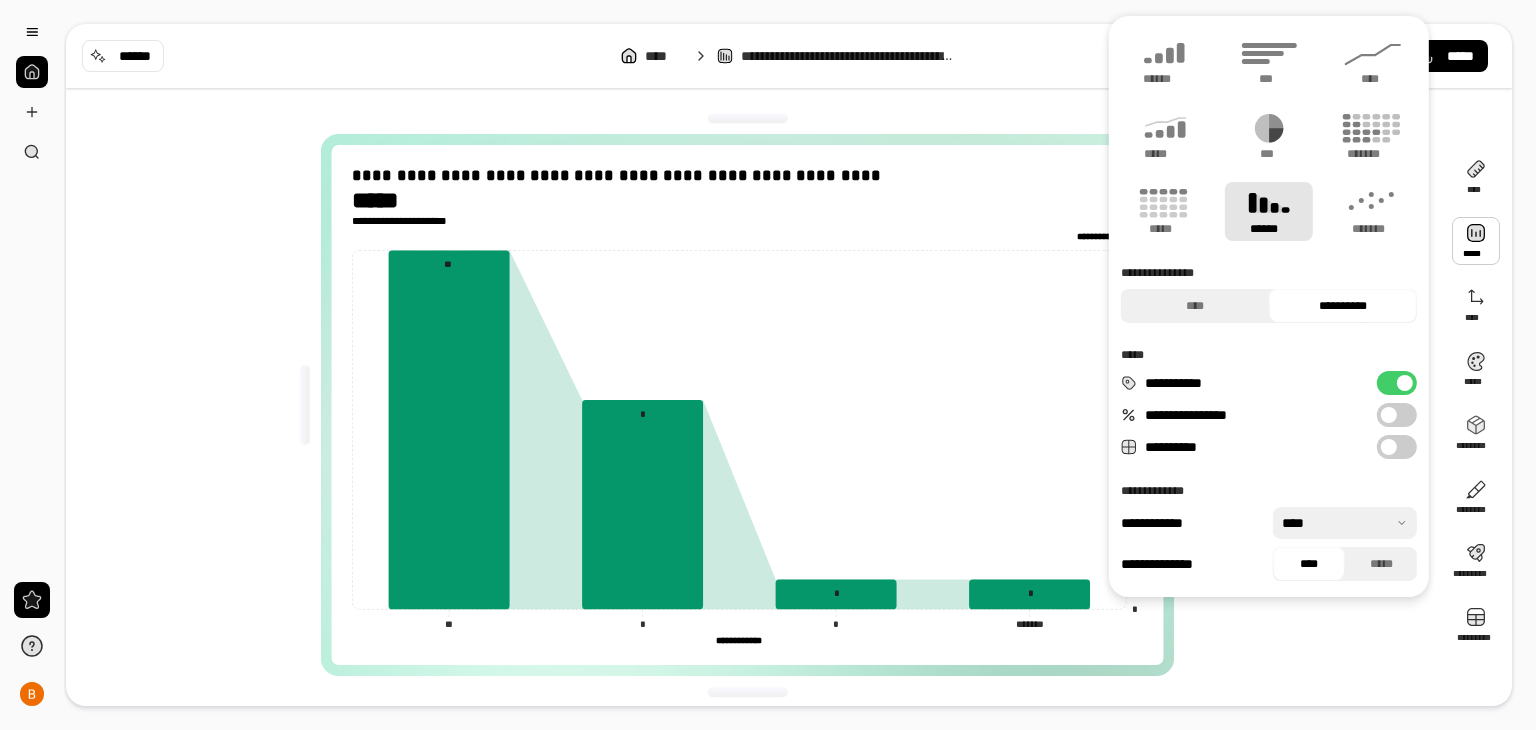 click at bounding box center [1389, 447] 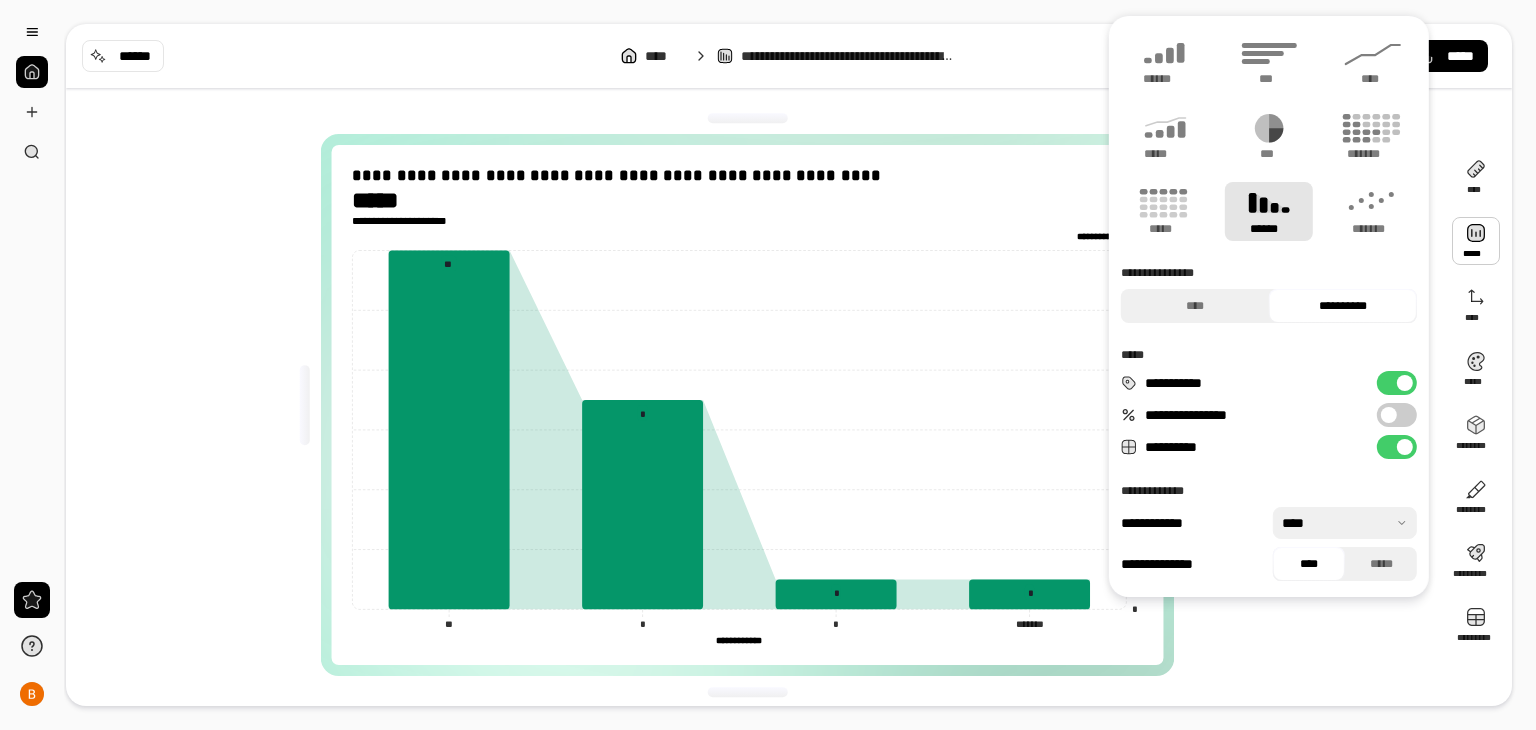 click on "**********" at bounding box center [1397, 415] 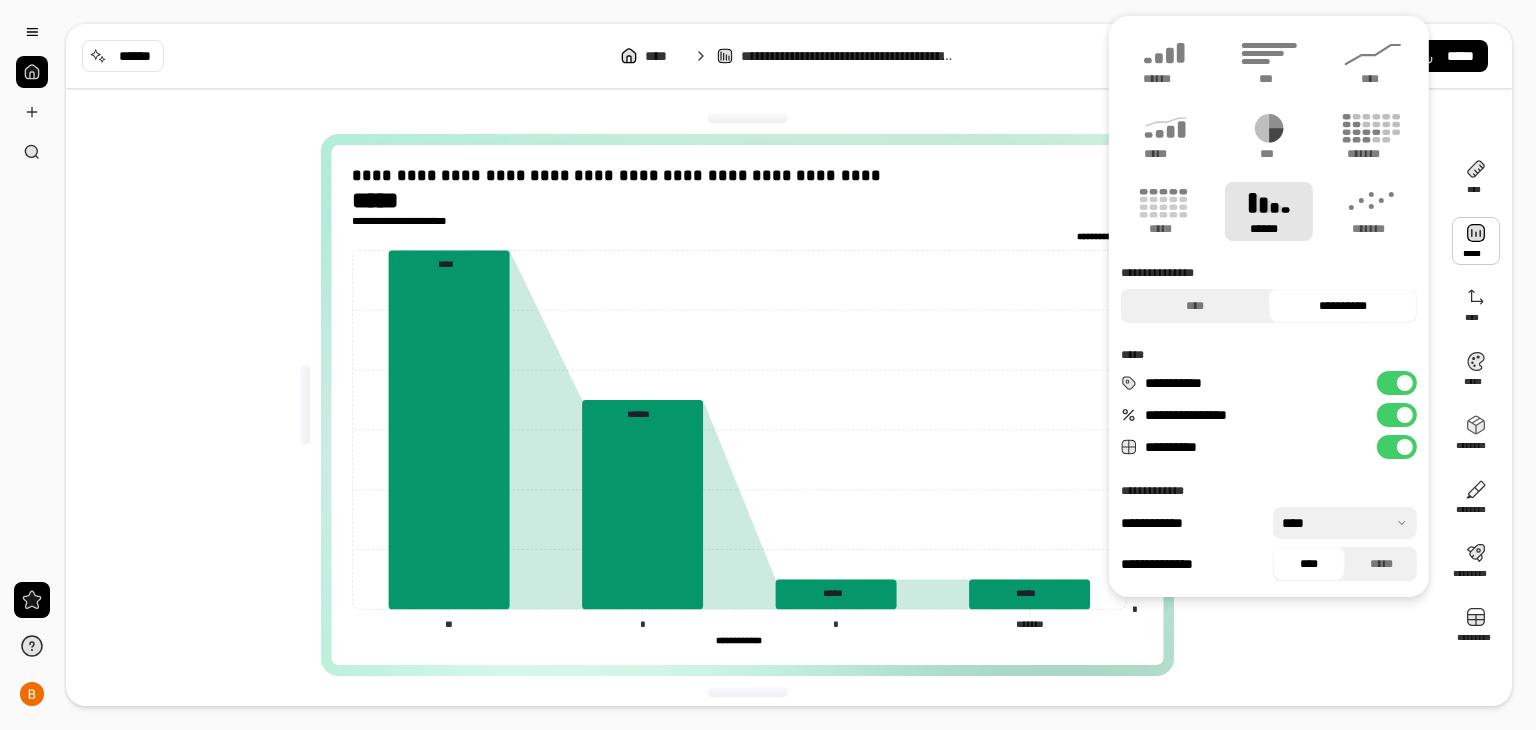 click on "**********" at bounding box center [1397, 415] 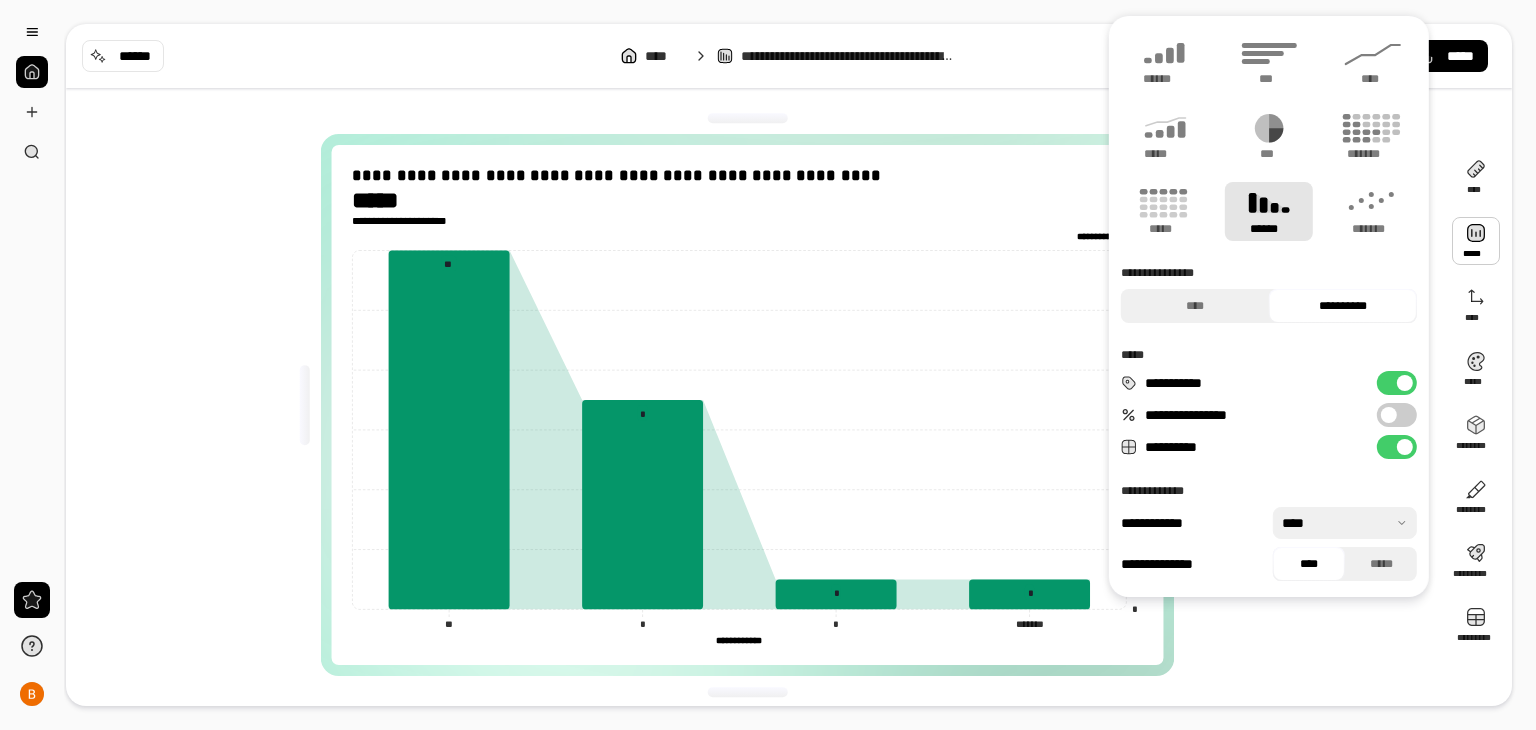 click on "**********" at bounding box center (1397, 383) 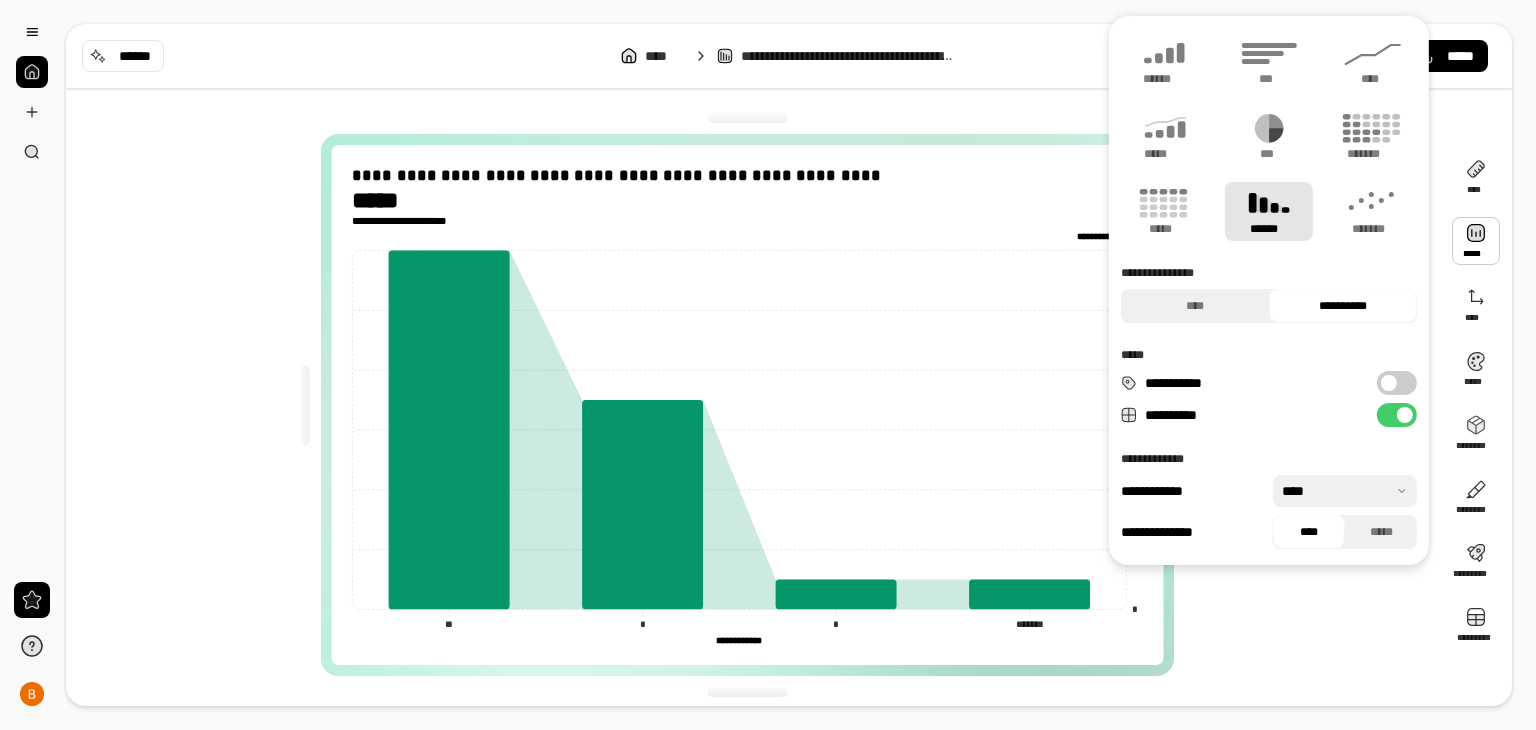 click at bounding box center (1389, 383) 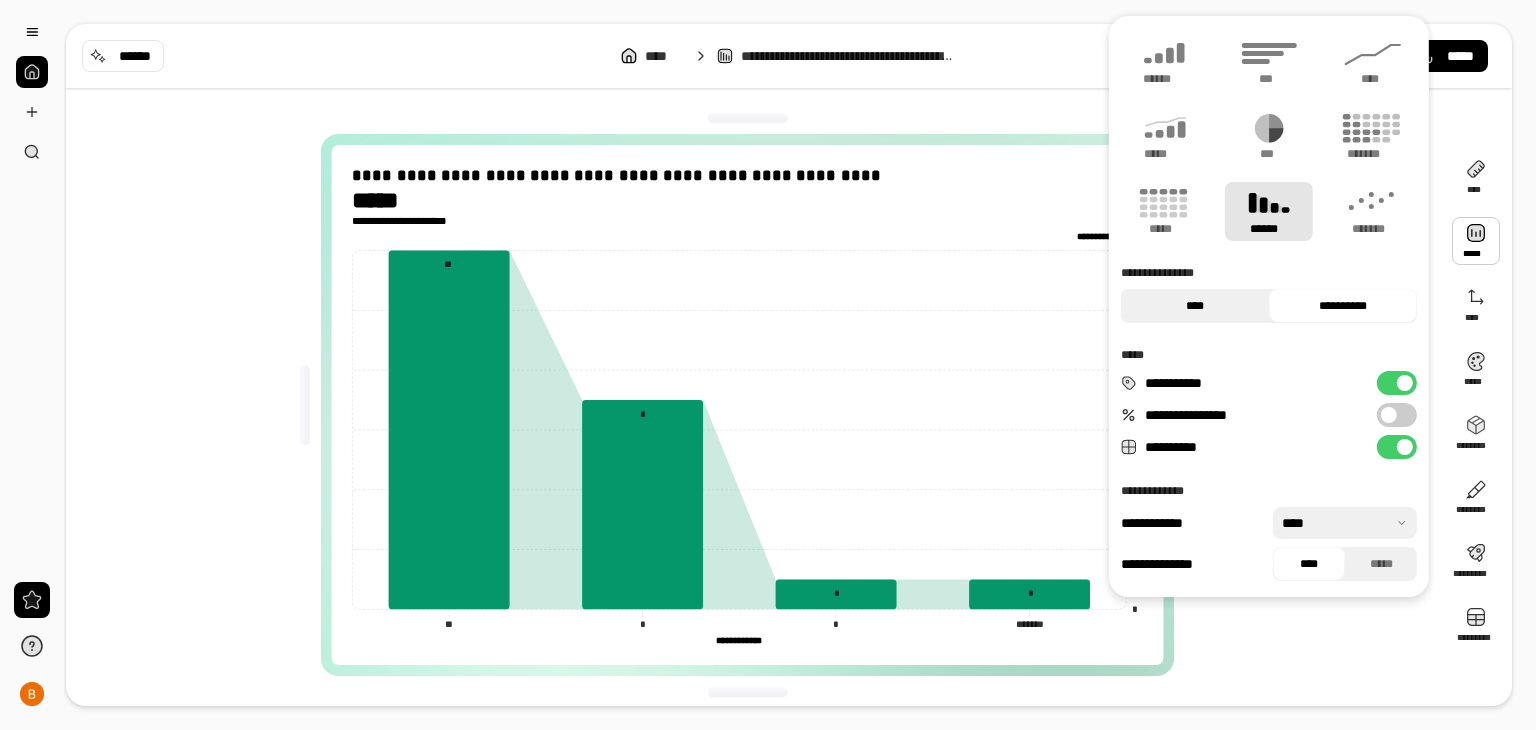 click on "****" at bounding box center (1195, 306) 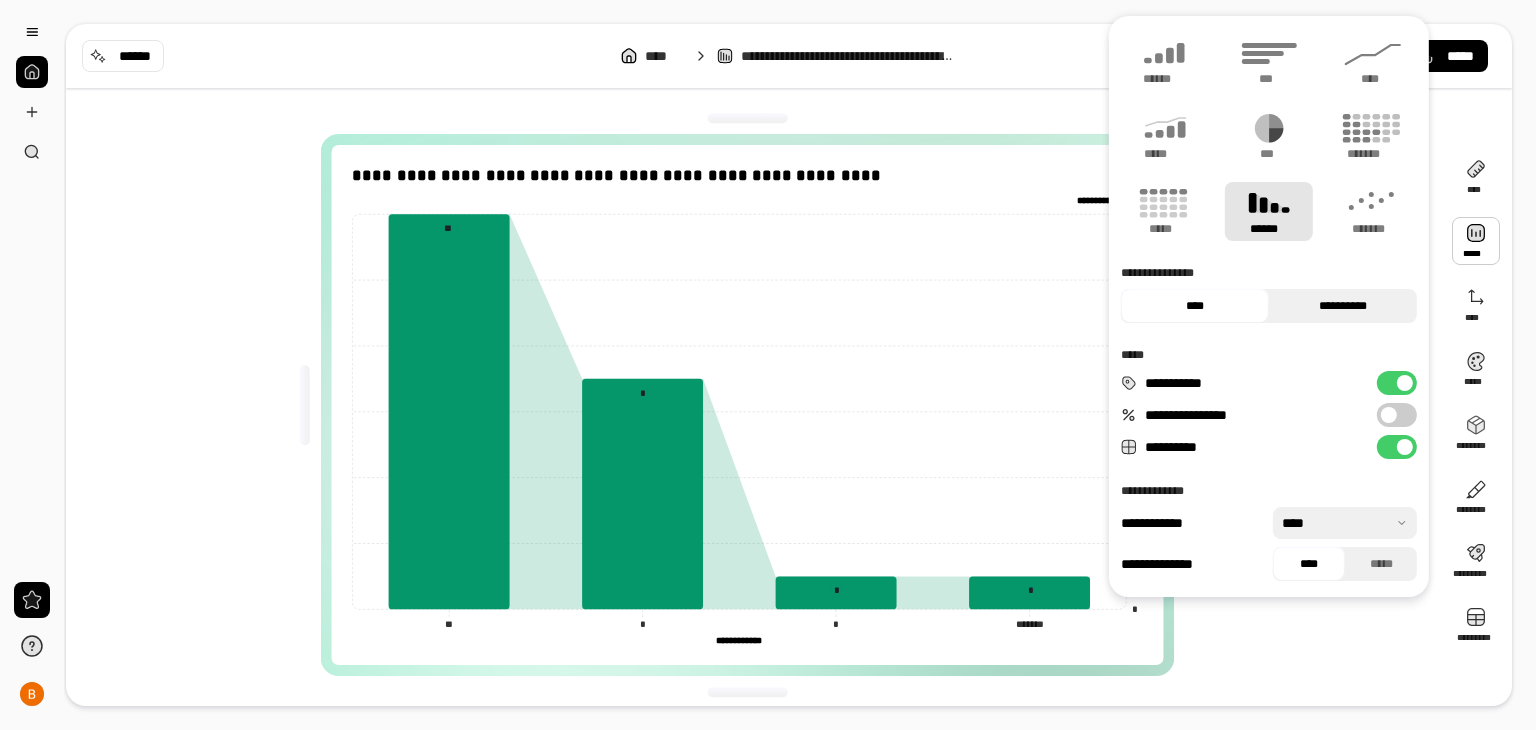 click on "**********" at bounding box center (1343, 306) 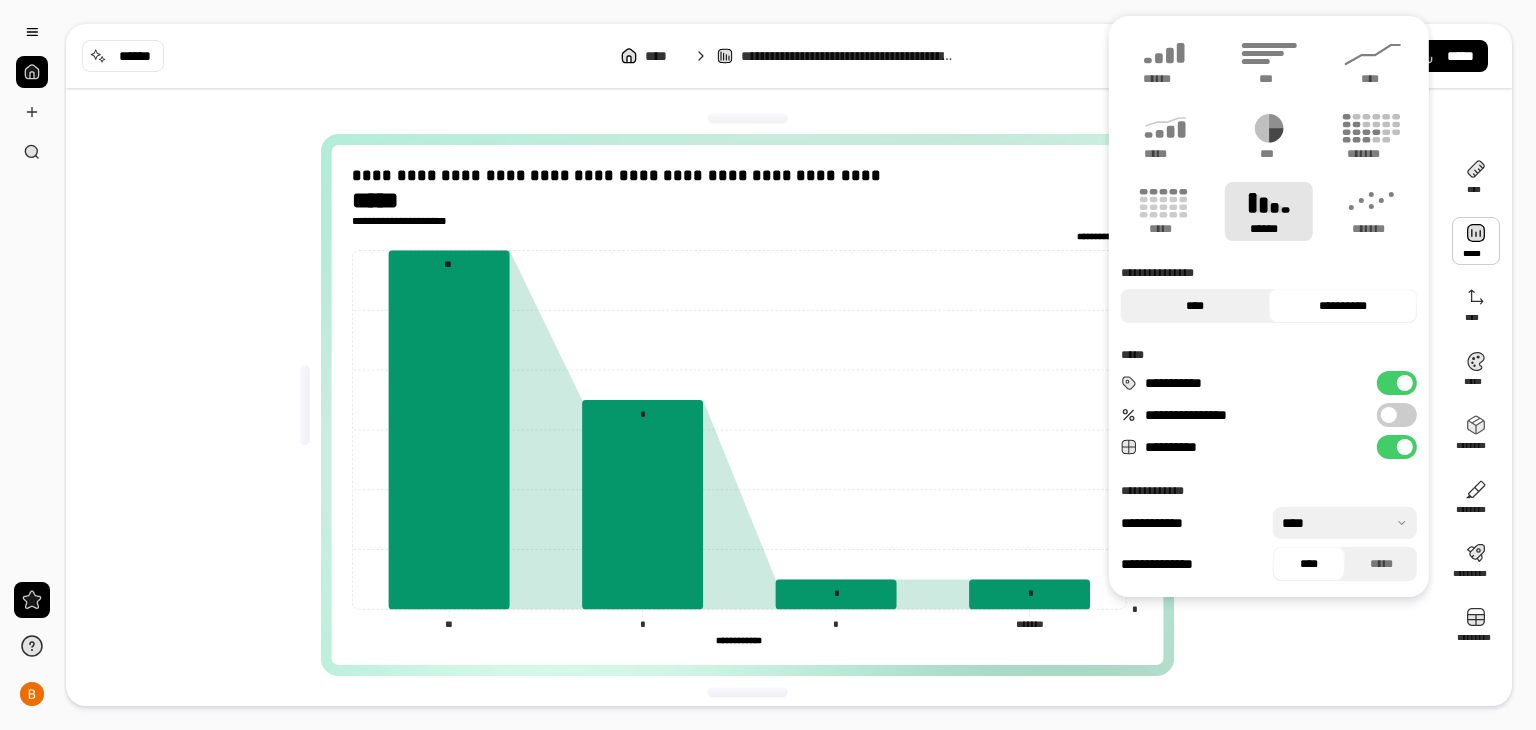 click on "****" at bounding box center [1195, 306] 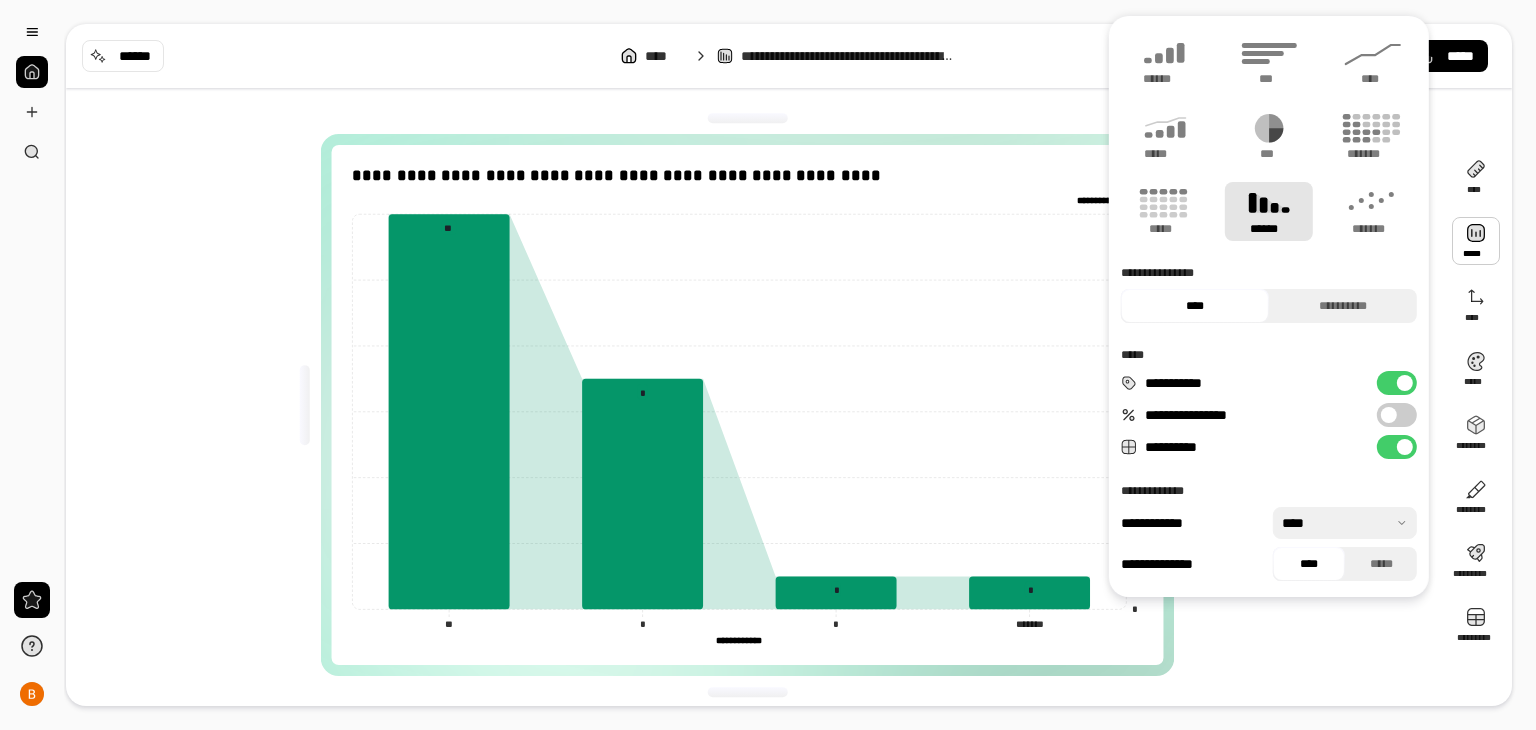 click at bounding box center [1345, 523] 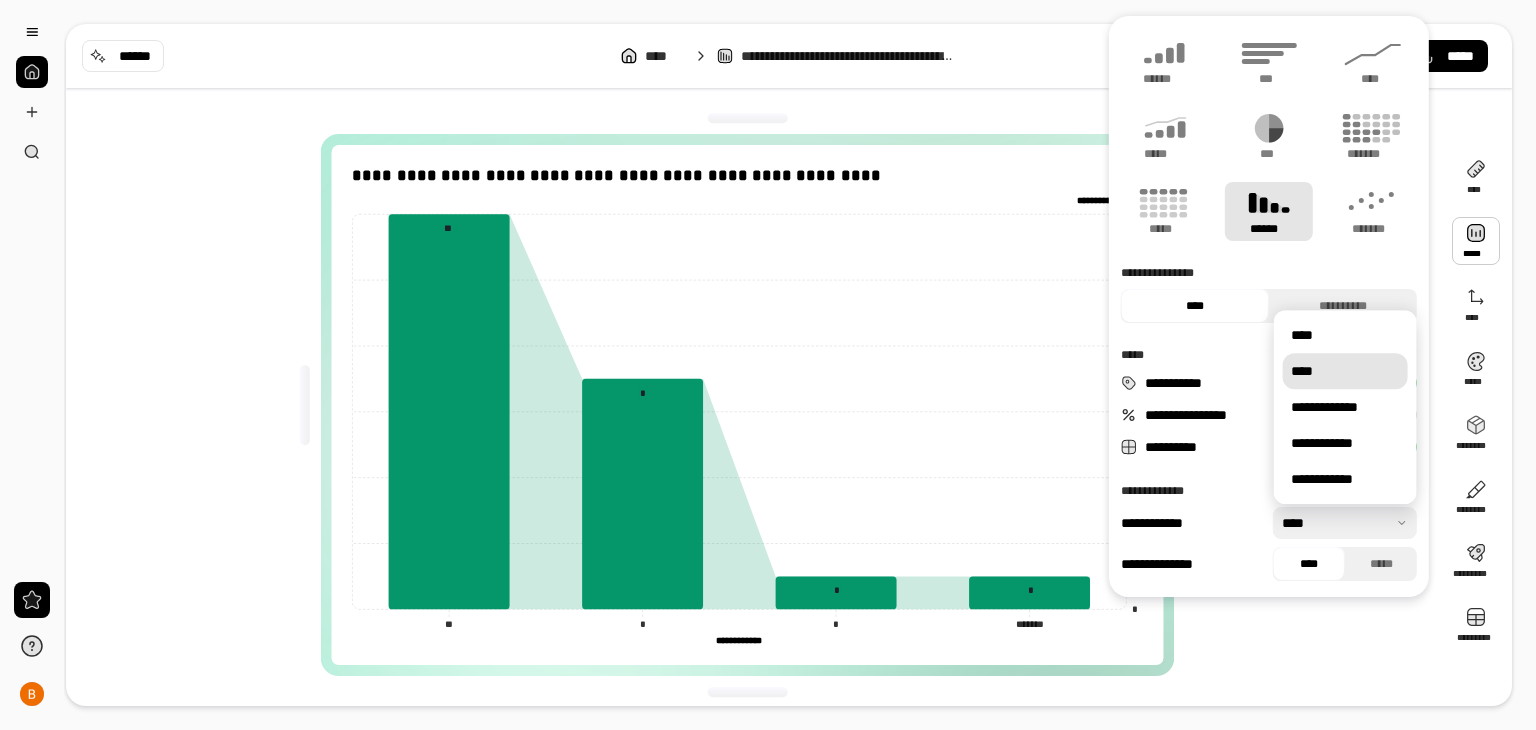 click at bounding box center (1345, 523) 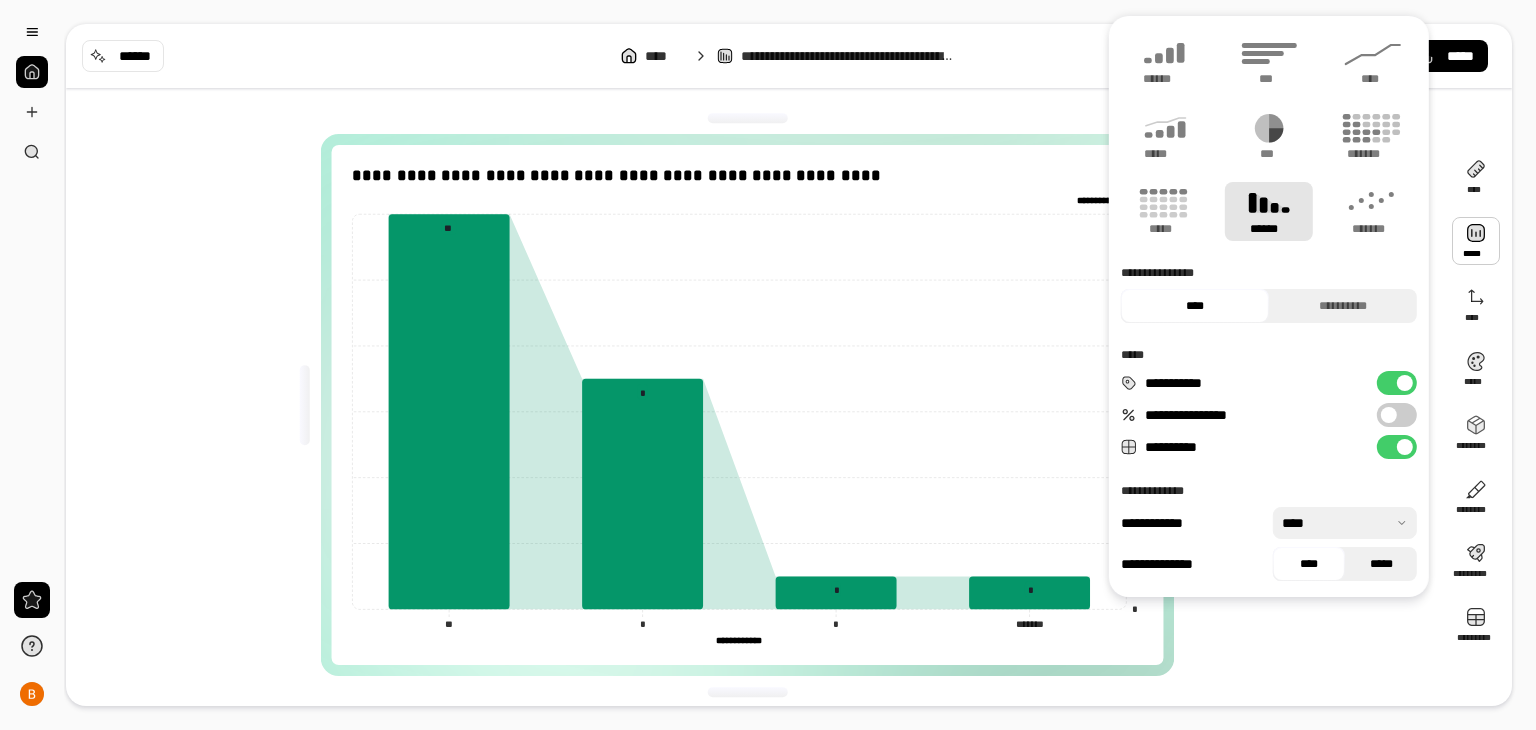 click on "*****" at bounding box center (1381, 564) 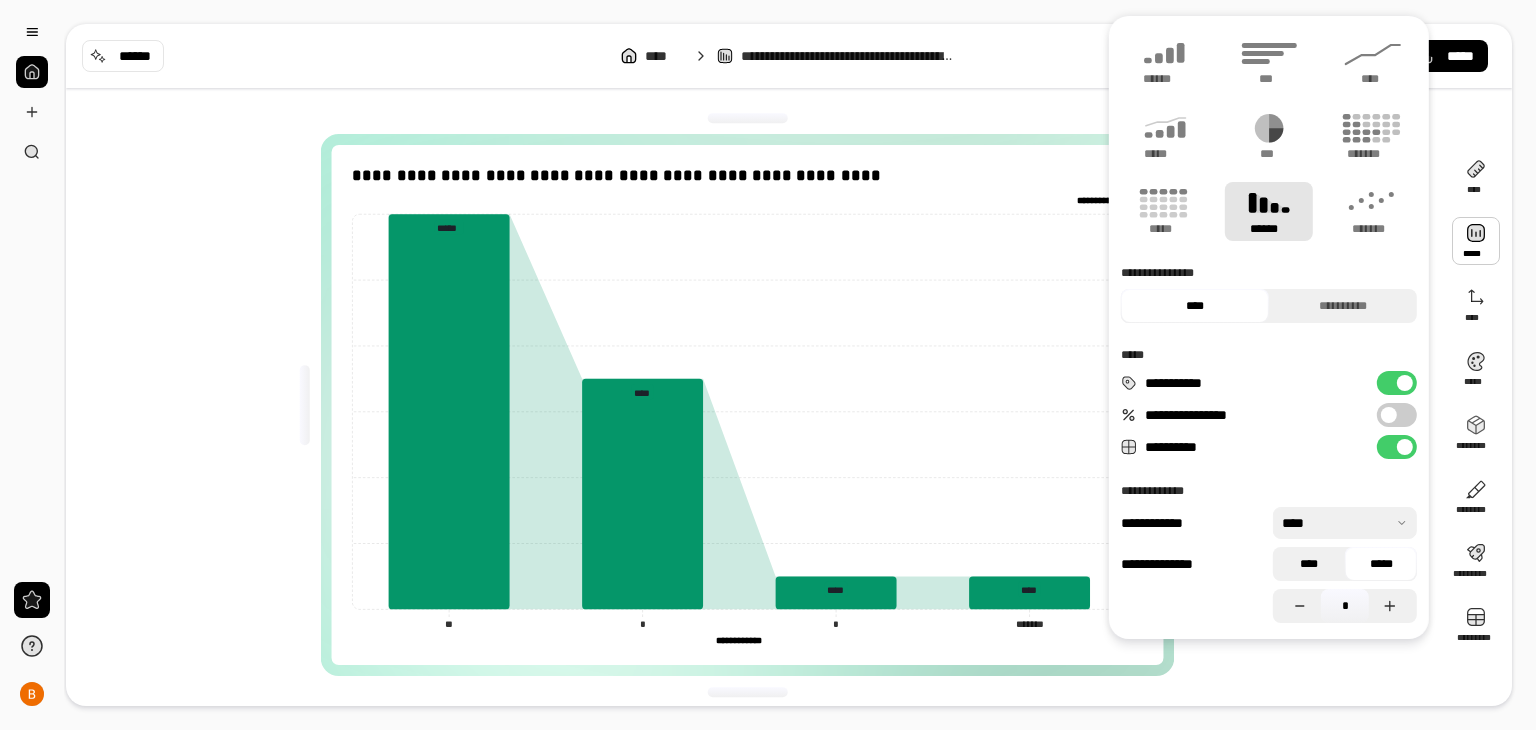 click on "****" at bounding box center (1309, 564) 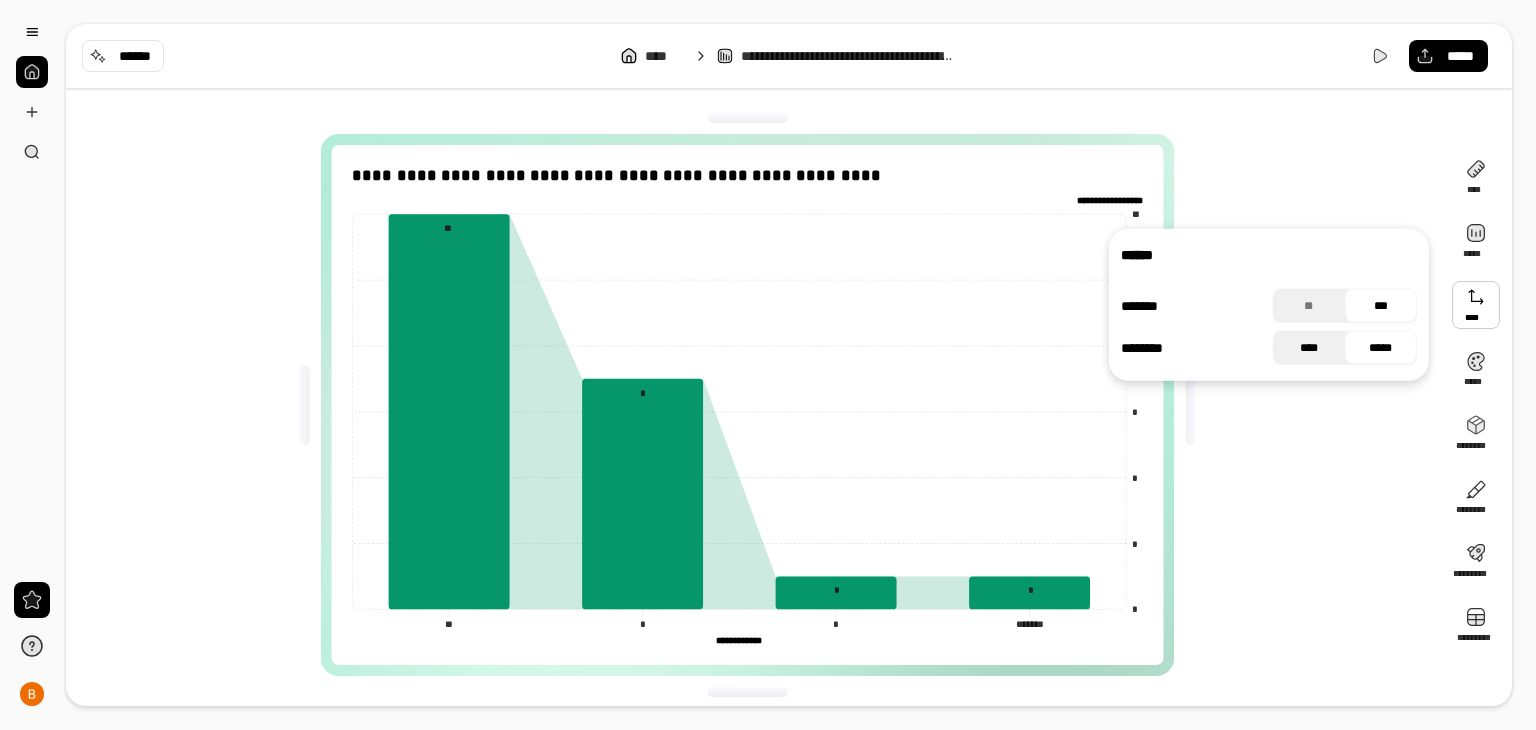 click on "****" at bounding box center (1309, 348) 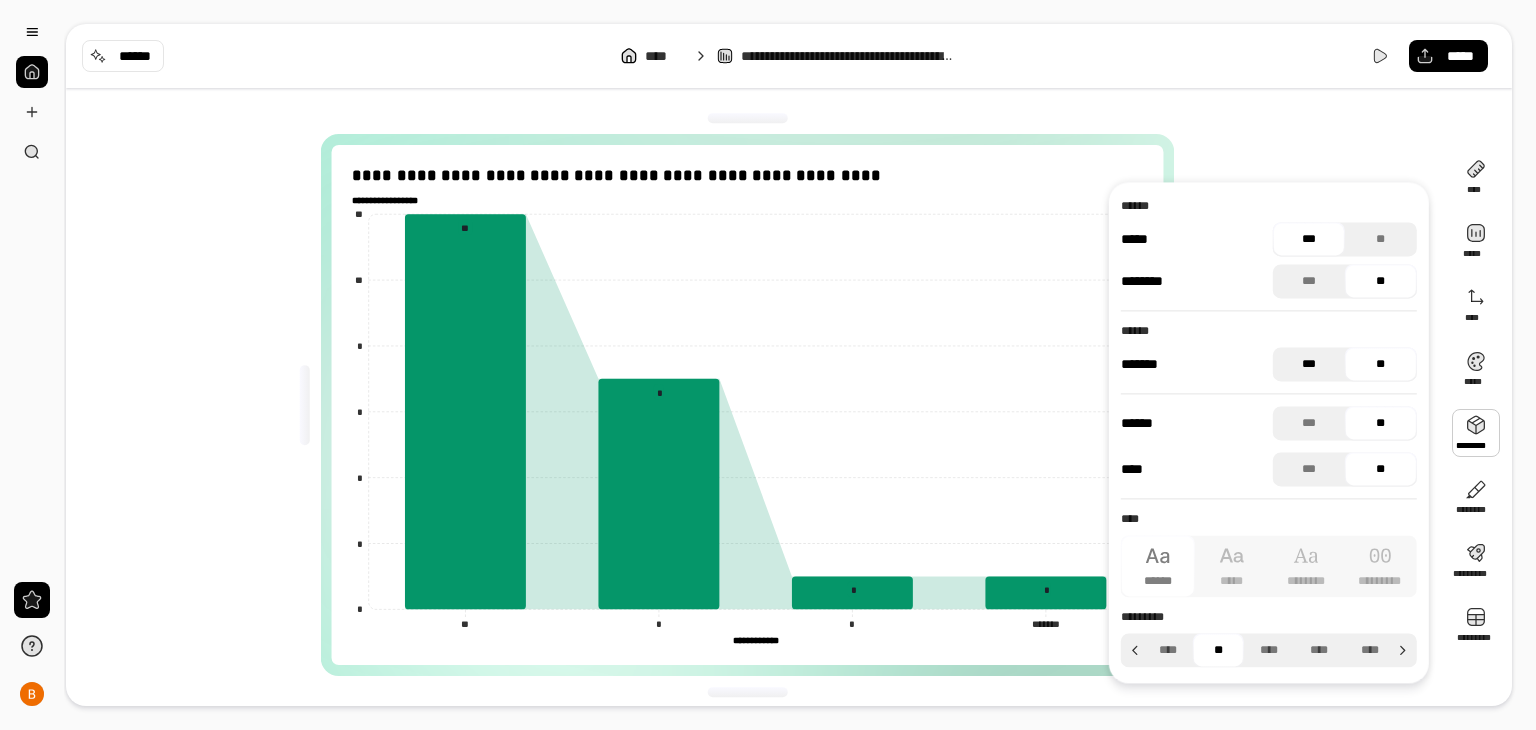 click on "***" at bounding box center [1309, 364] 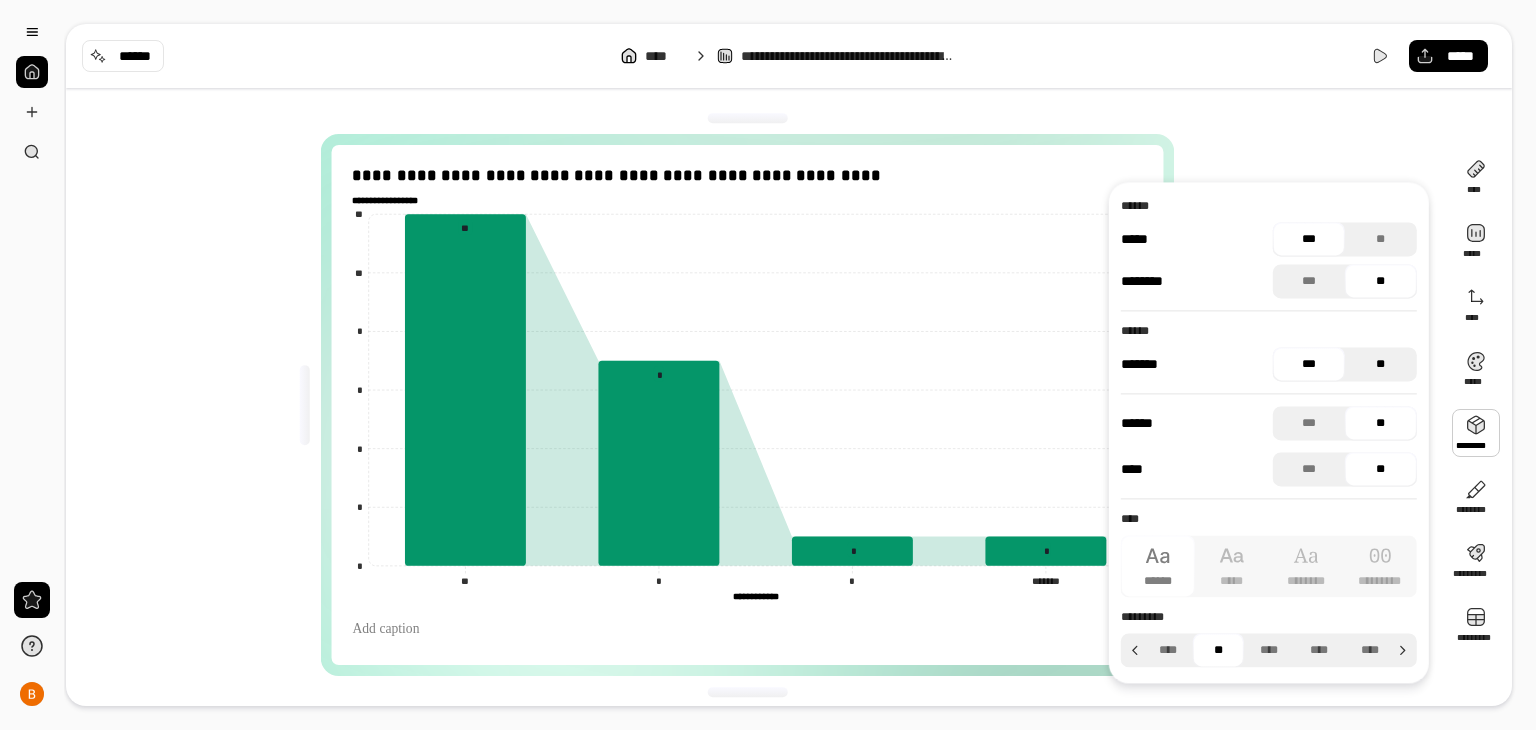 click on "**" at bounding box center [1381, 364] 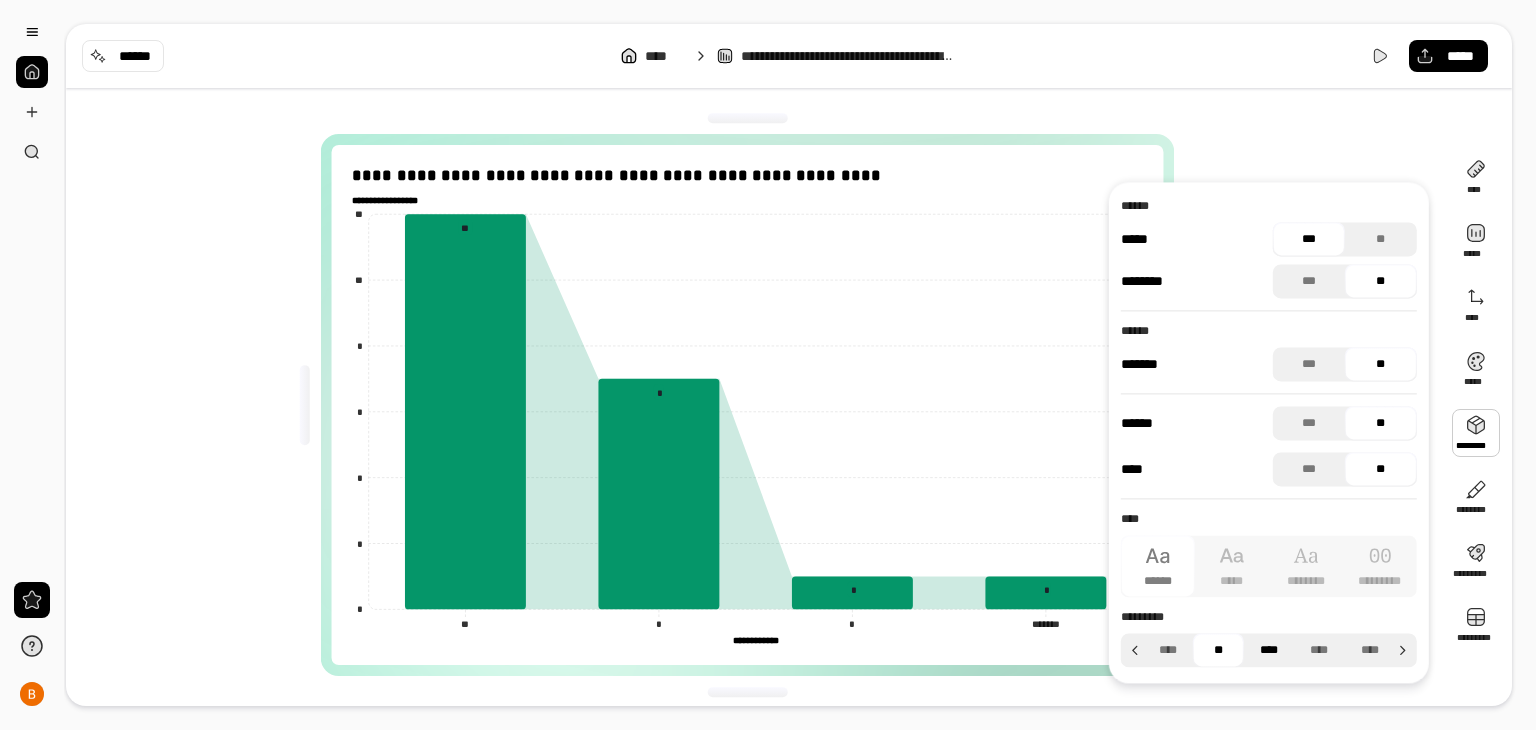 click on "****" at bounding box center [1269, 650] 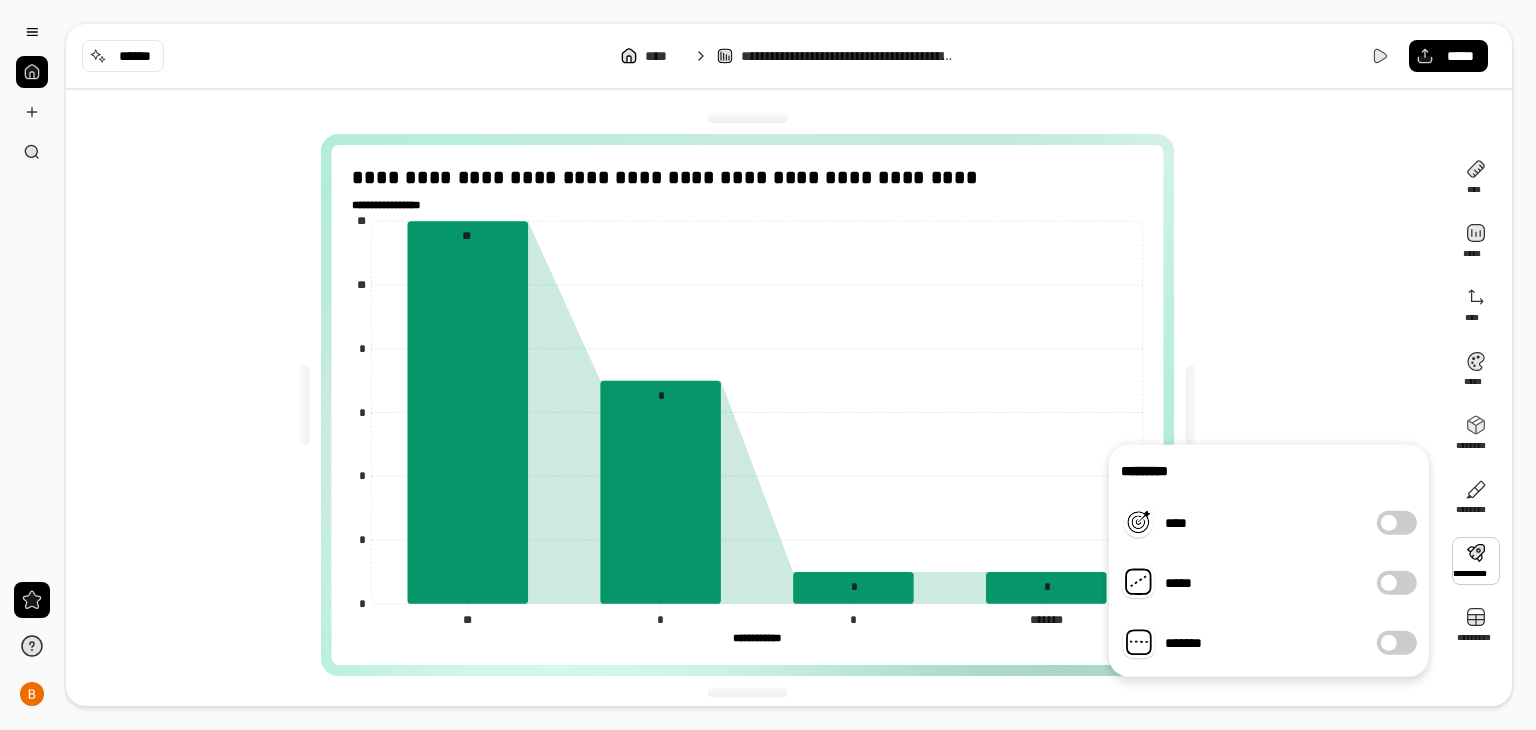 click on "****" at bounding box center (1397, 523) 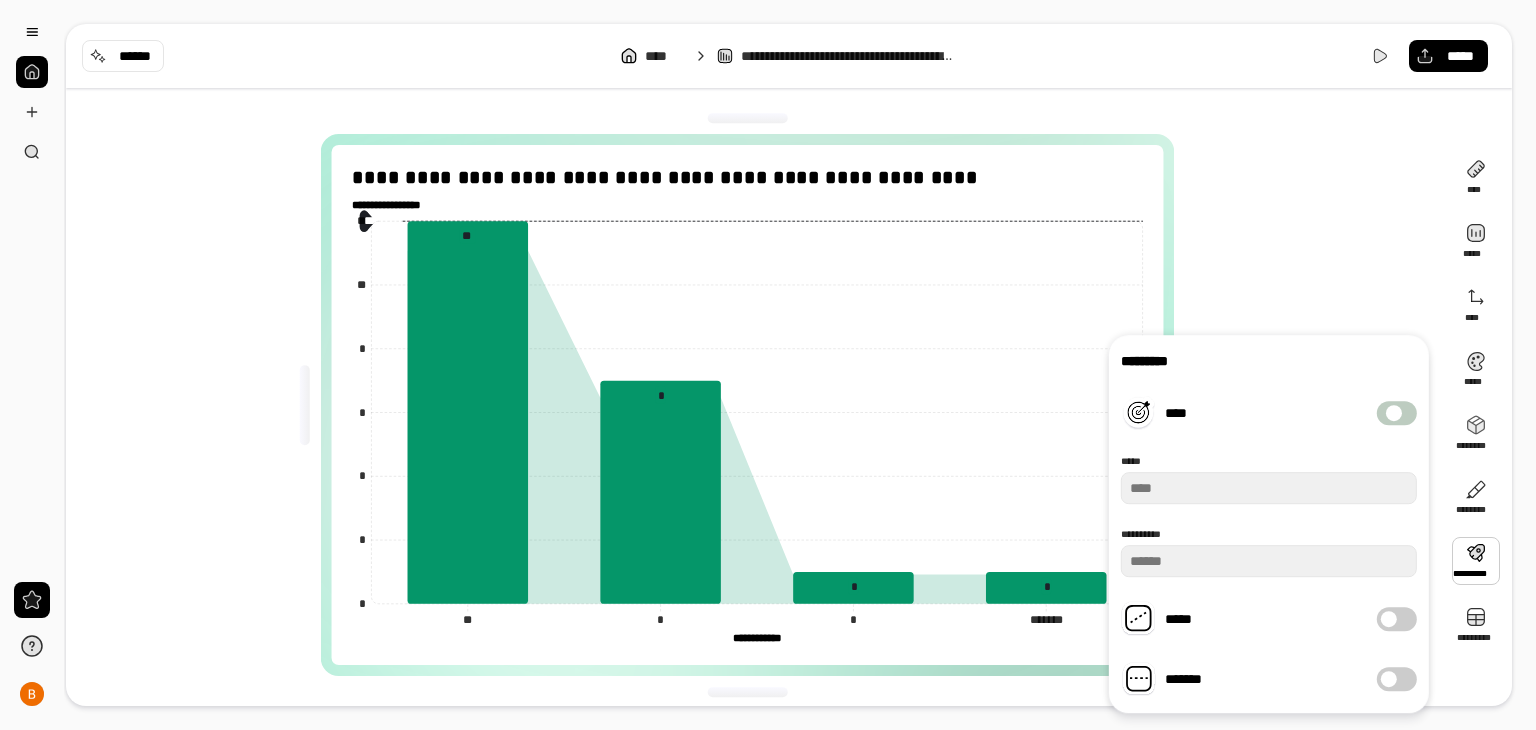 type on "**" 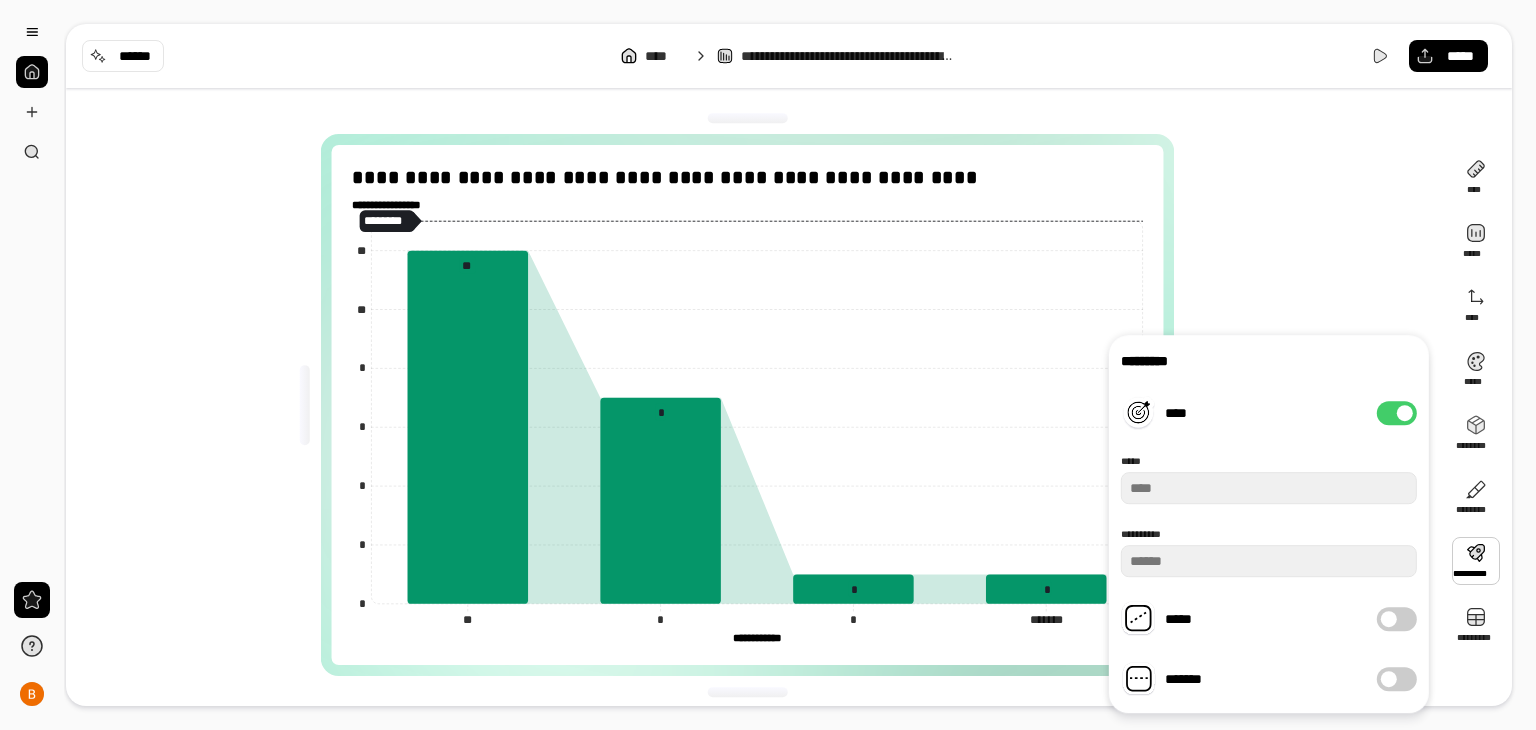 click on "****" at bounding box center (1397, 413) 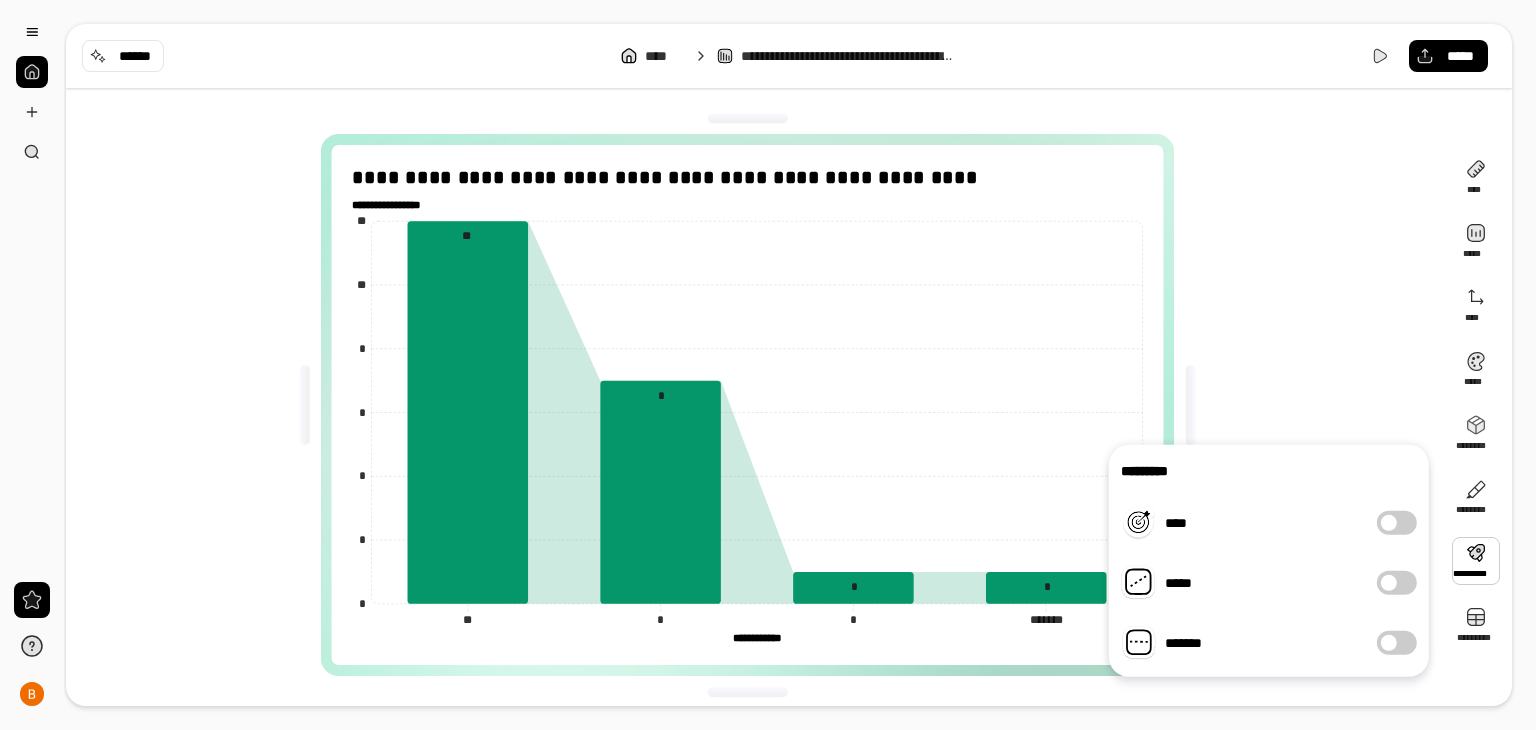 click on "*****" at bounding box center [1397, 583] 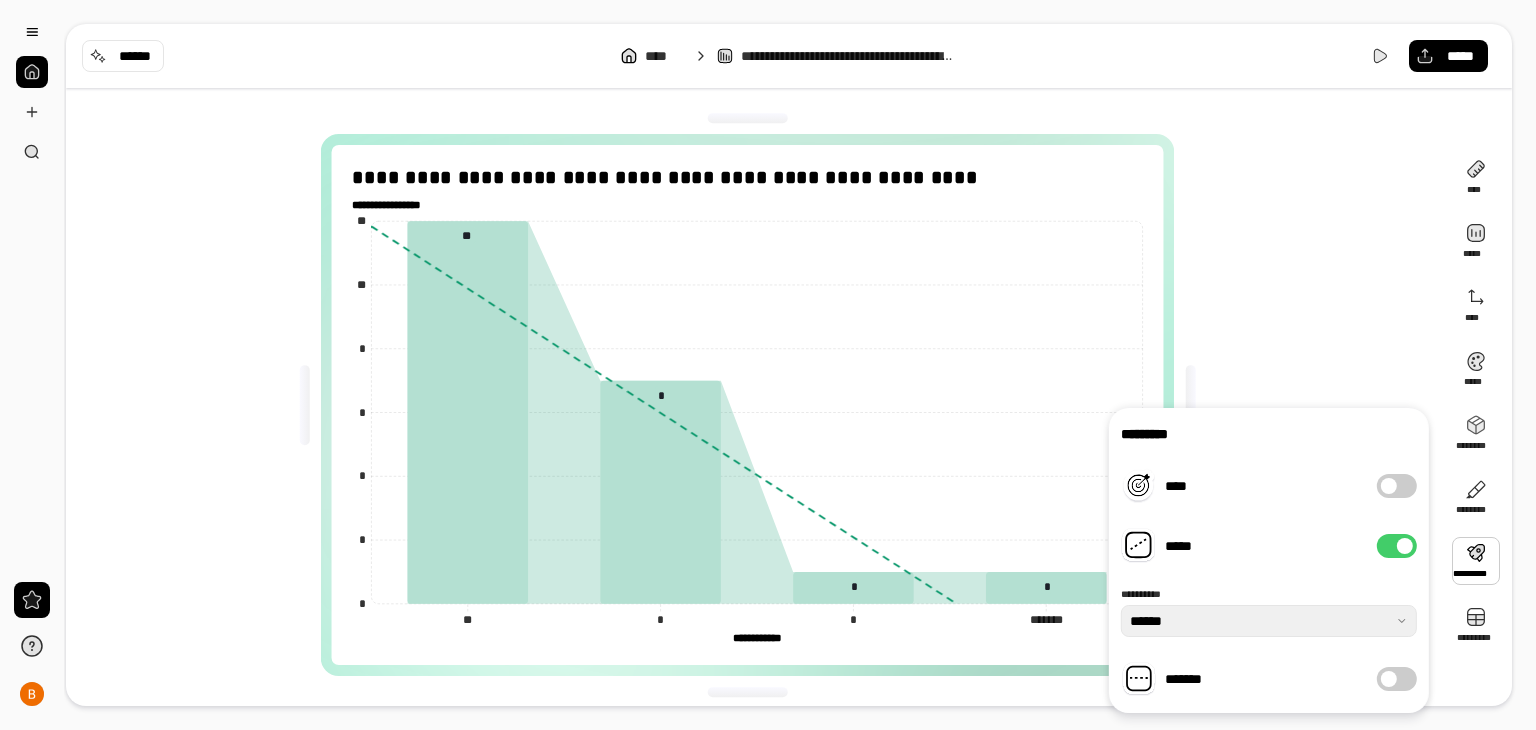 click on "*****" at bounding box center (1397, 546) 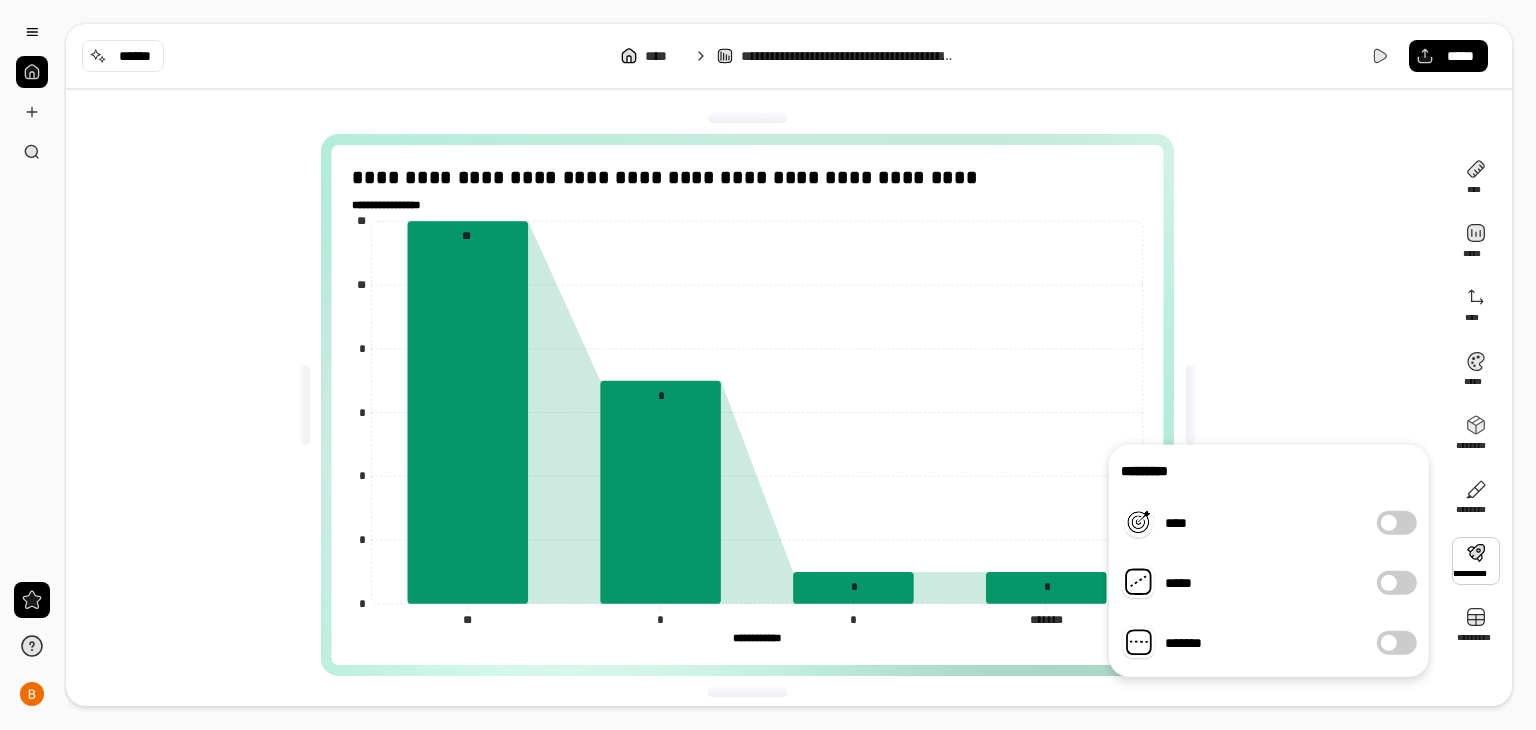 click at bounding box center (1389, 643) 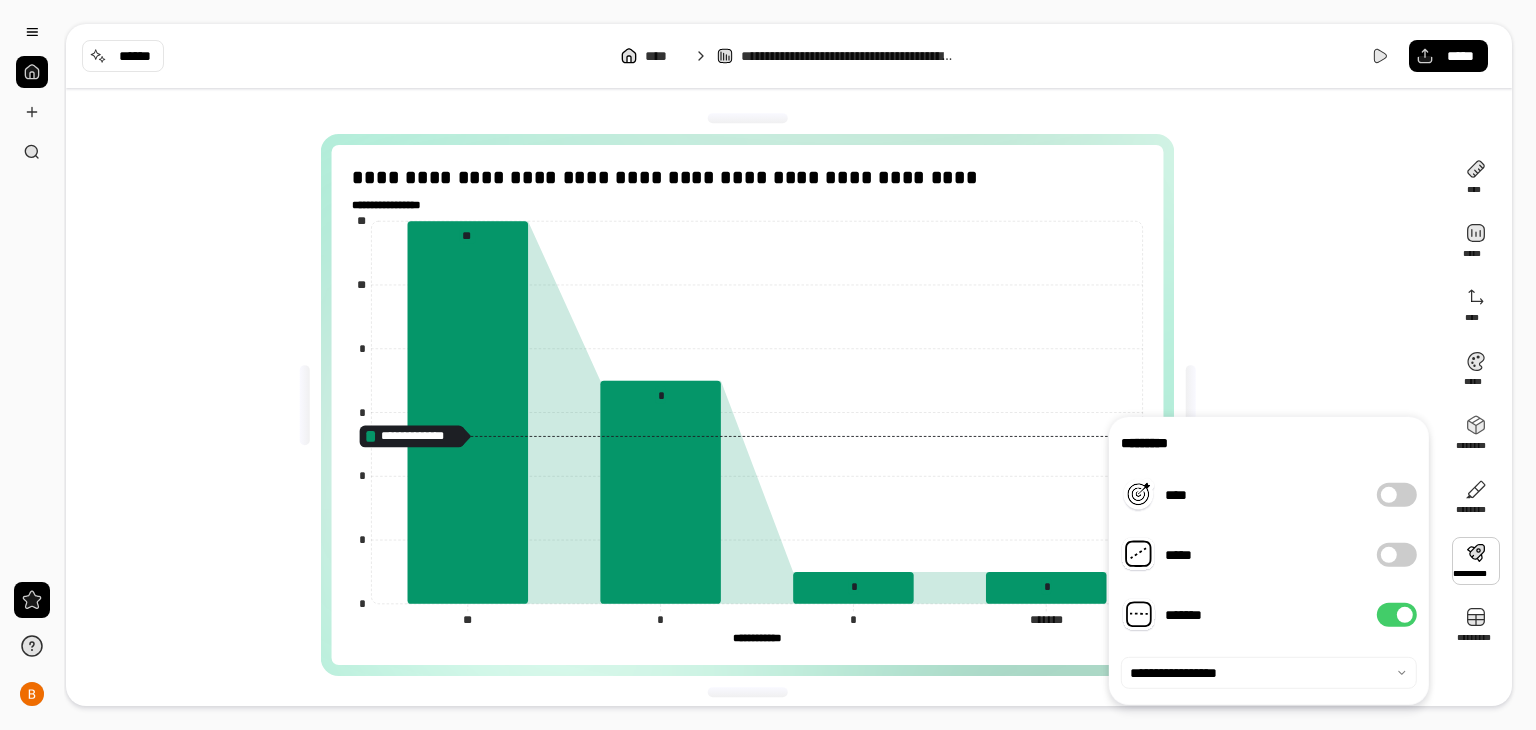 click on "*******" at bounding box center (1397, 615) 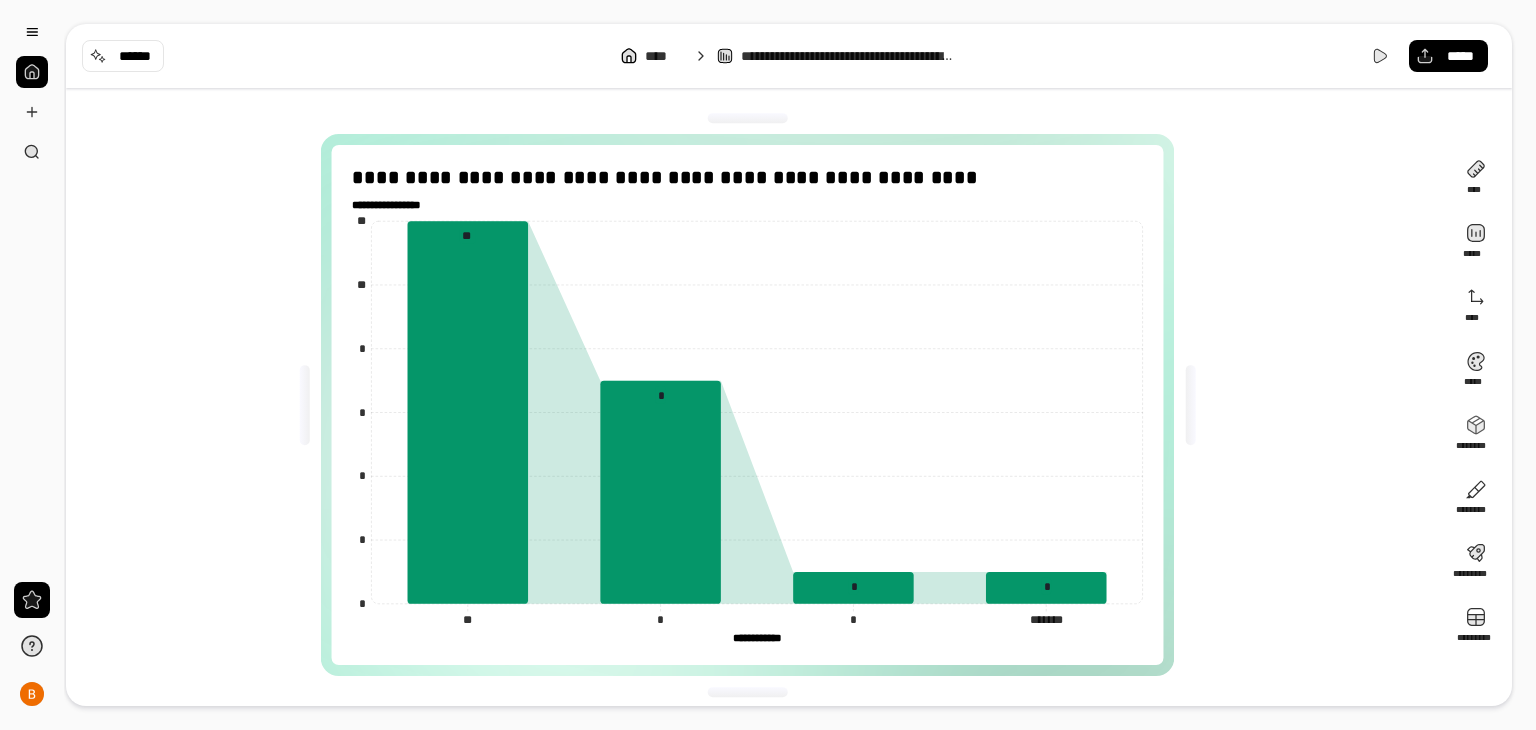 click on "**********" at bounding box center (755, 405) 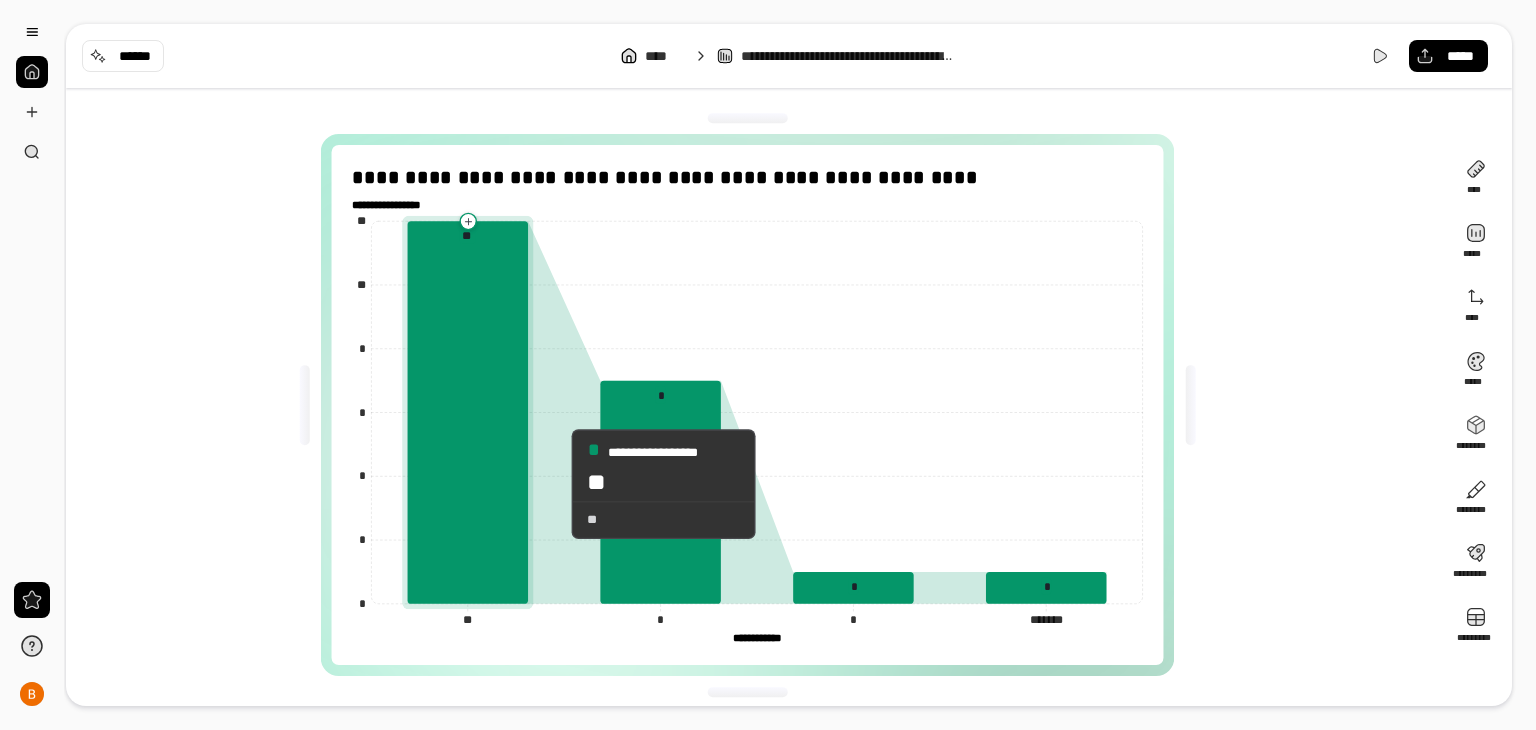 drag, startPoint x: 695, startPoint y: 490, endPoint x: 537, endPoint y: 482, distance: 158.20241 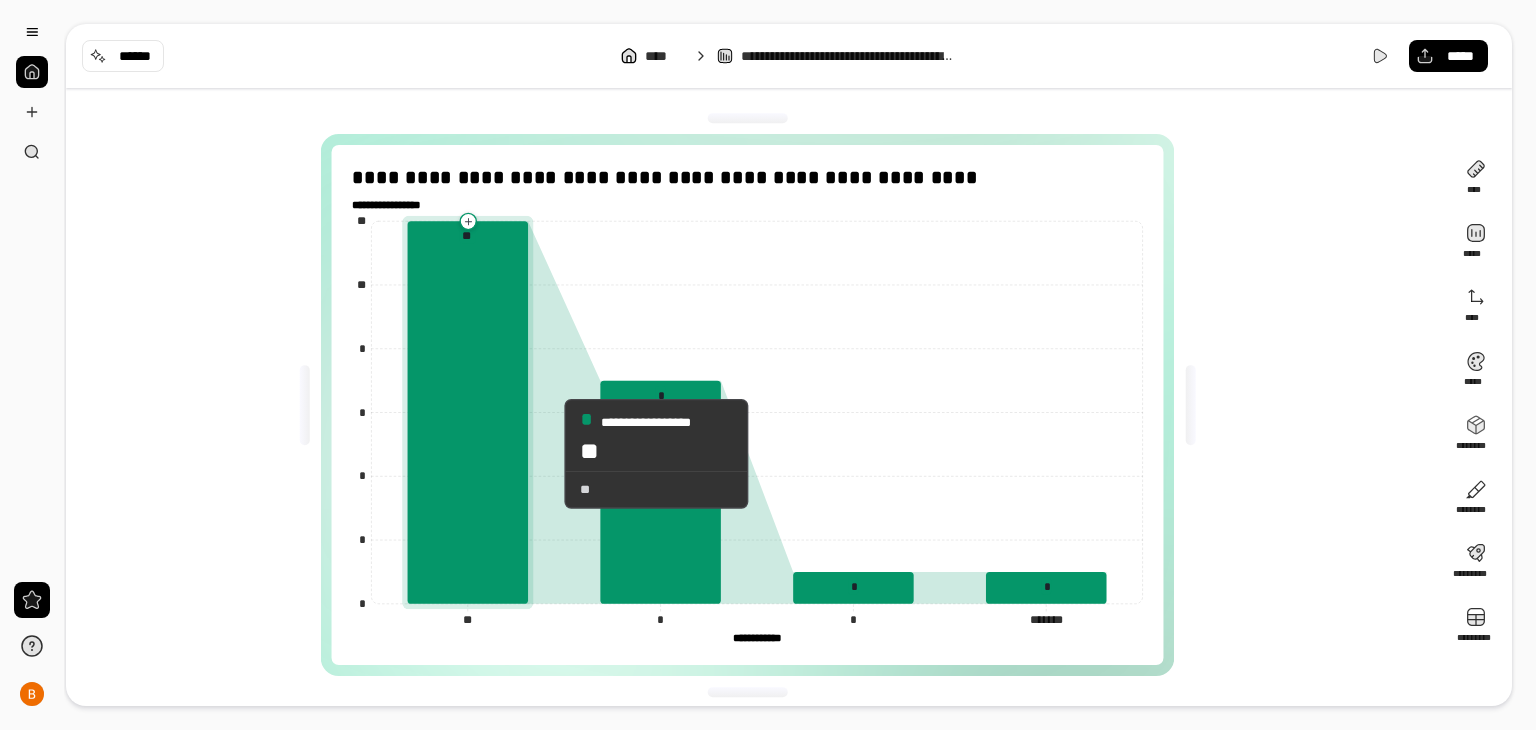 drag, startPoint x: 640, startPoint y: 461, endPoint x: 560, endPoint y: 428, distance: 86.53901 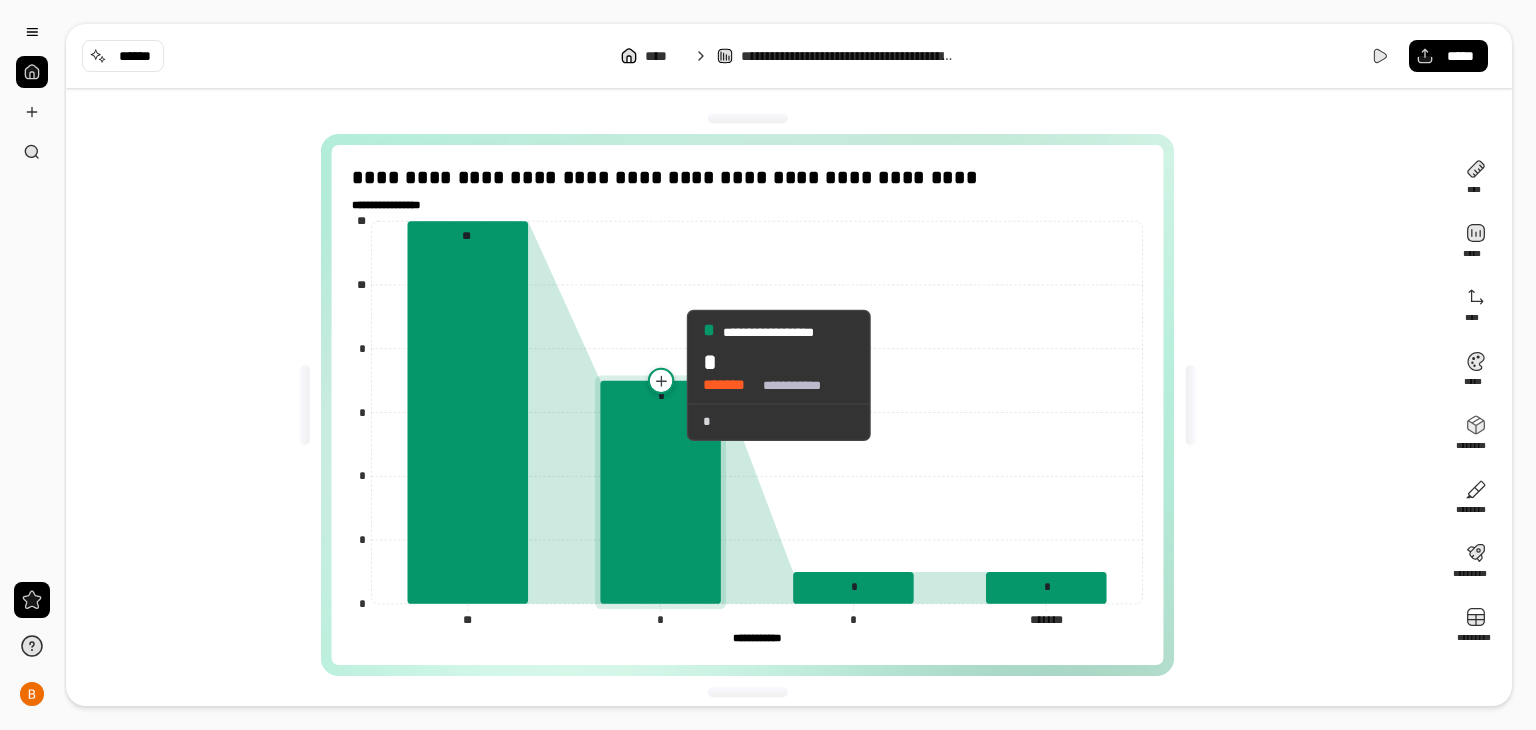 click 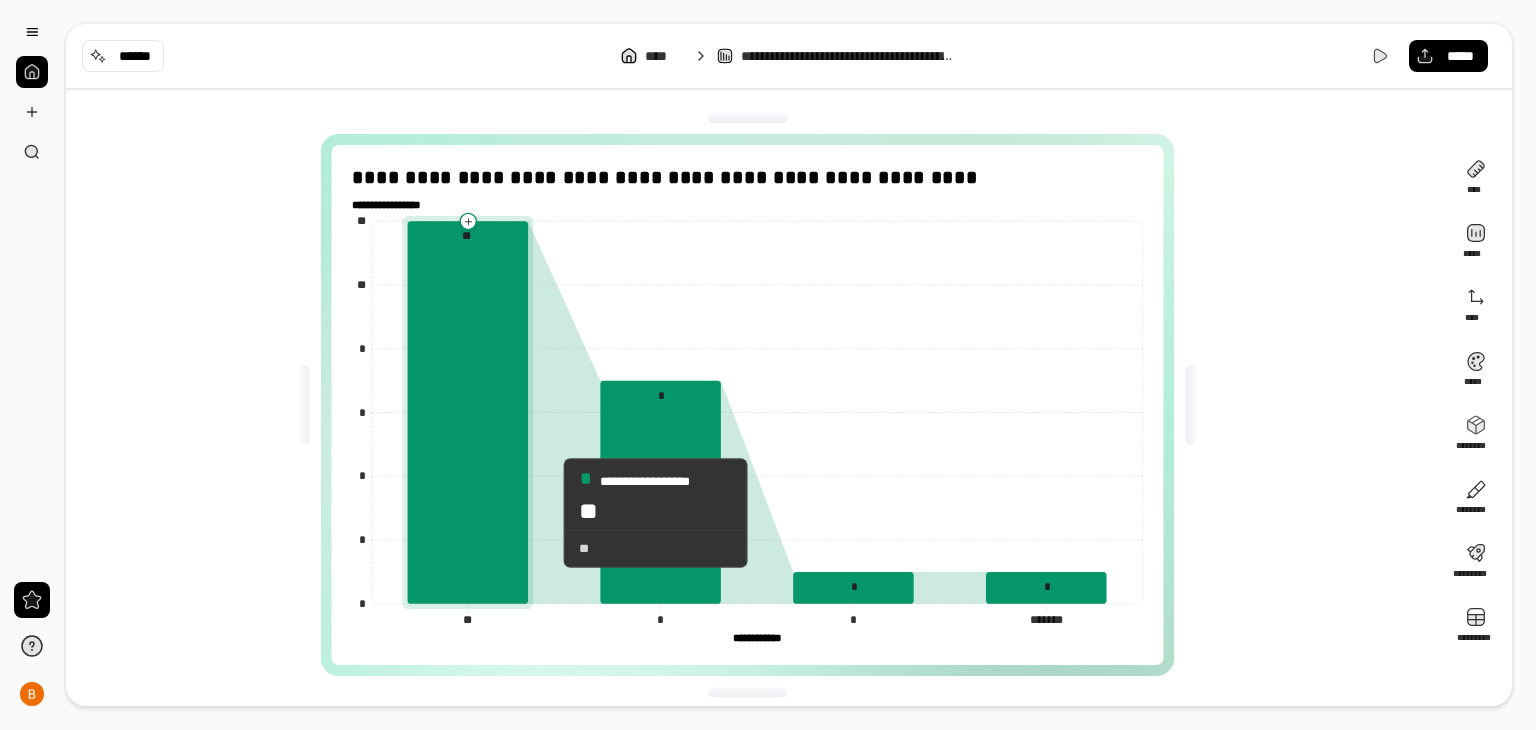 drag, startPoint x: 604, startPoint y: 516, endPoint x: 537, endPoint y: 512, distance: 67.11929 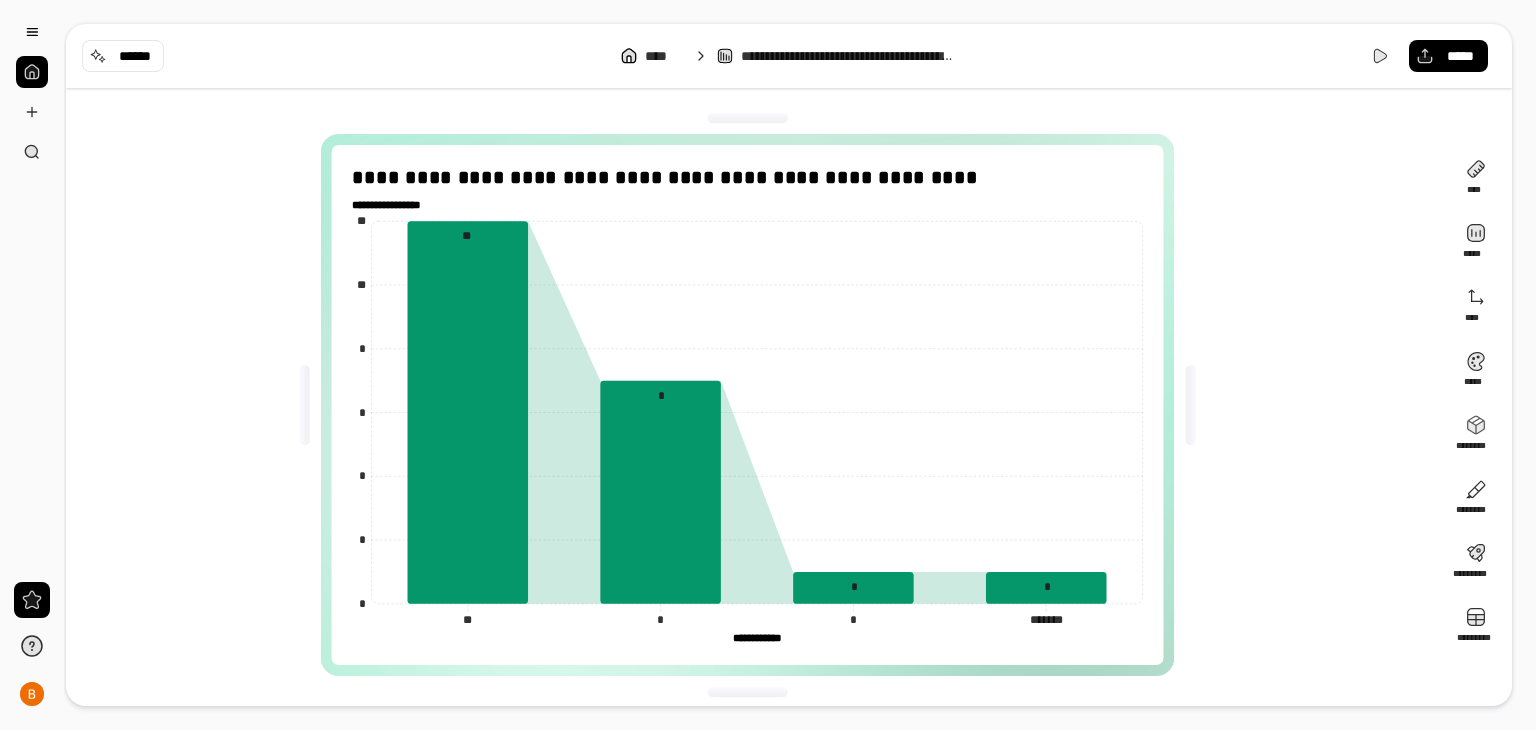 click on "**********" at bounding box center (755, 405) 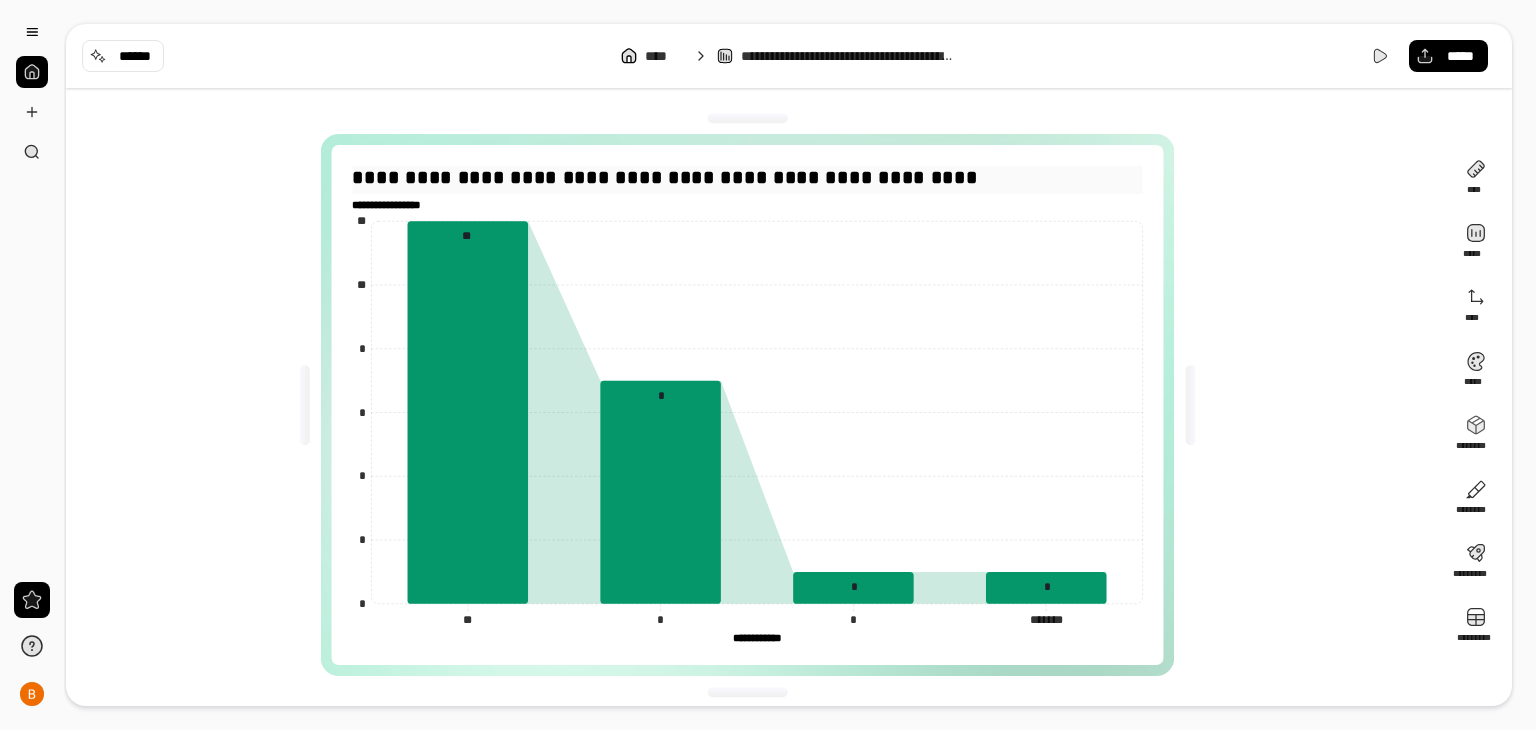 click on "**********" at bounding box center [747, 178] 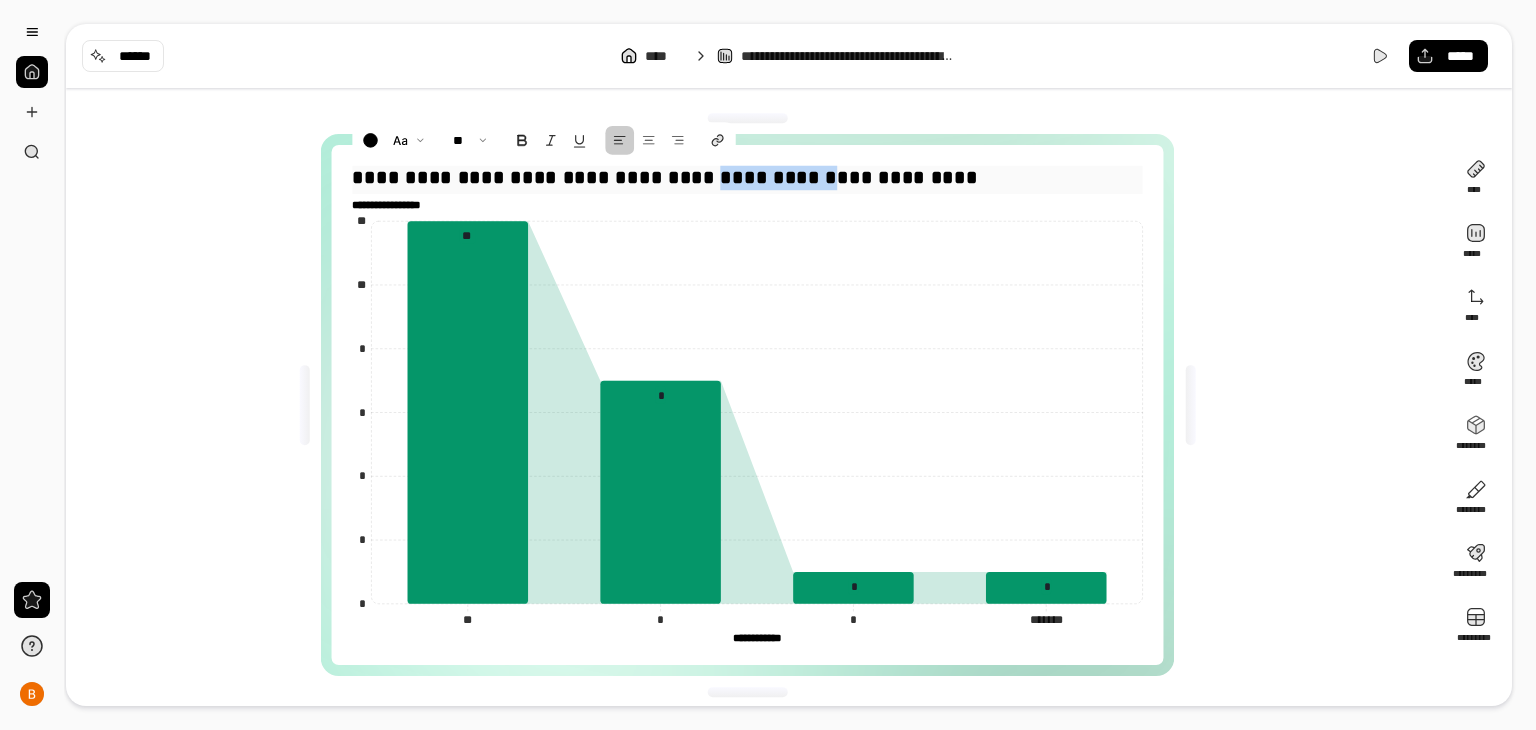 click on "**********" at bounding box center (747, 178) 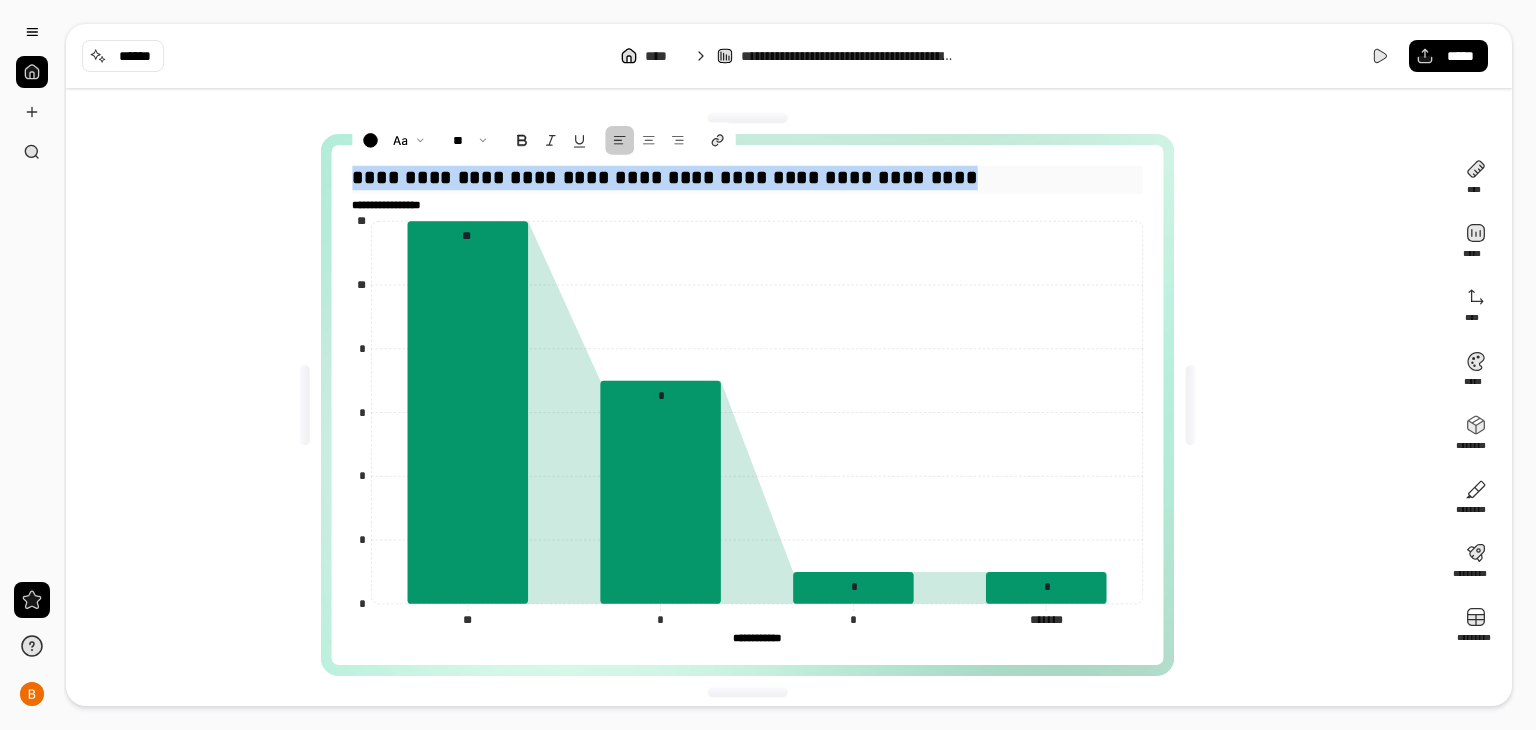 click on "**********" at bounding box center (747, 178) 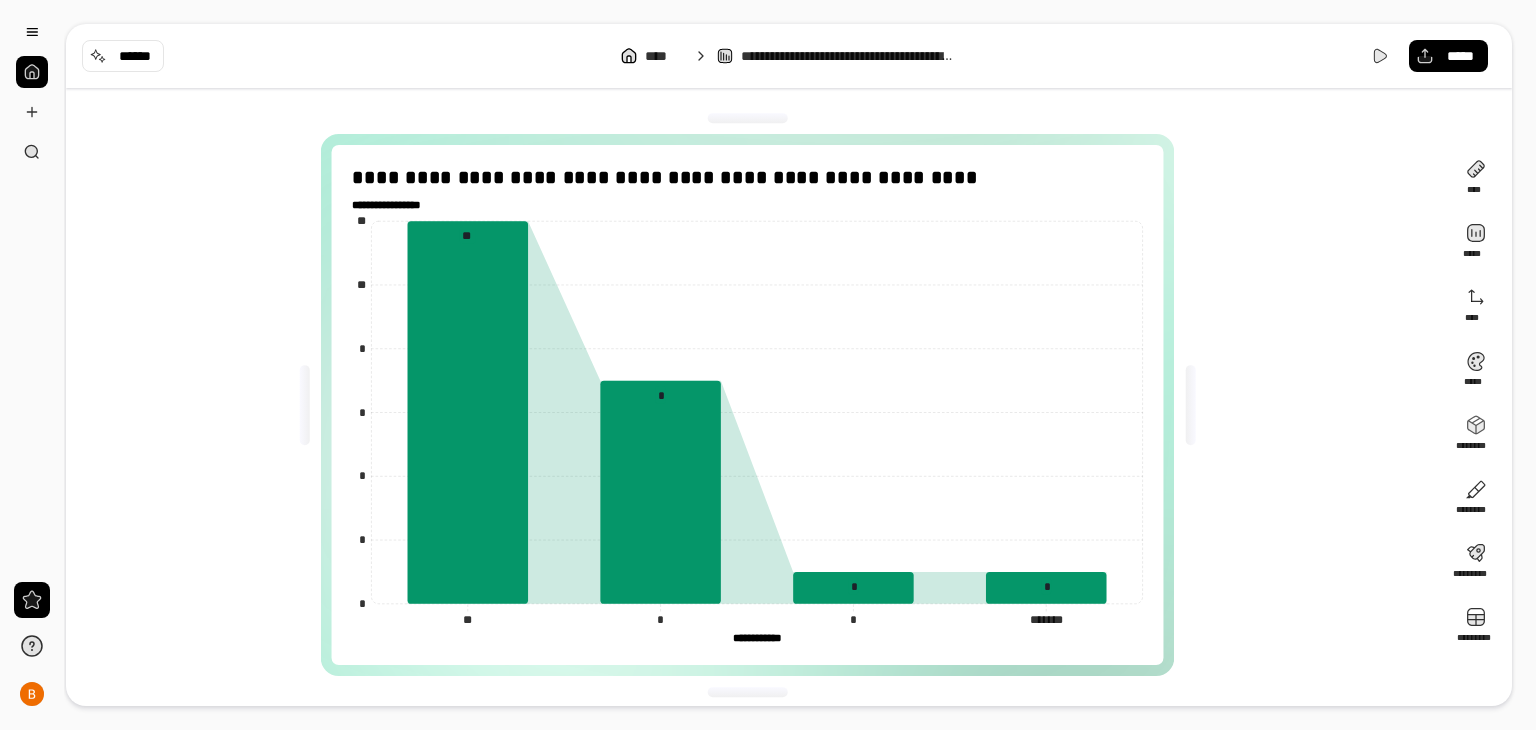 drag, startPoint x: 302, startPoint y: 182, endPoint x: 276, endPoint y: 165, distance: 31.06445 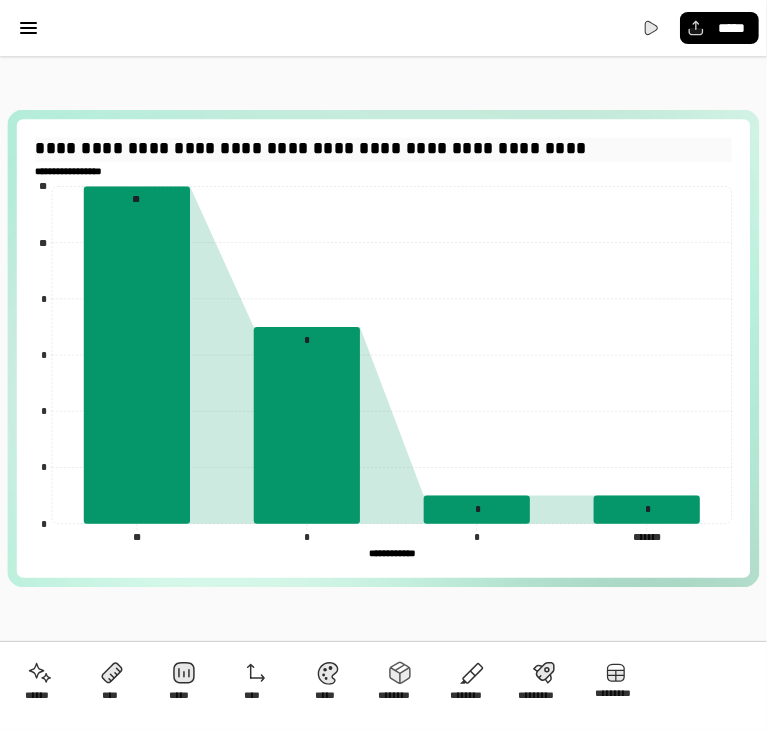 select on "******" 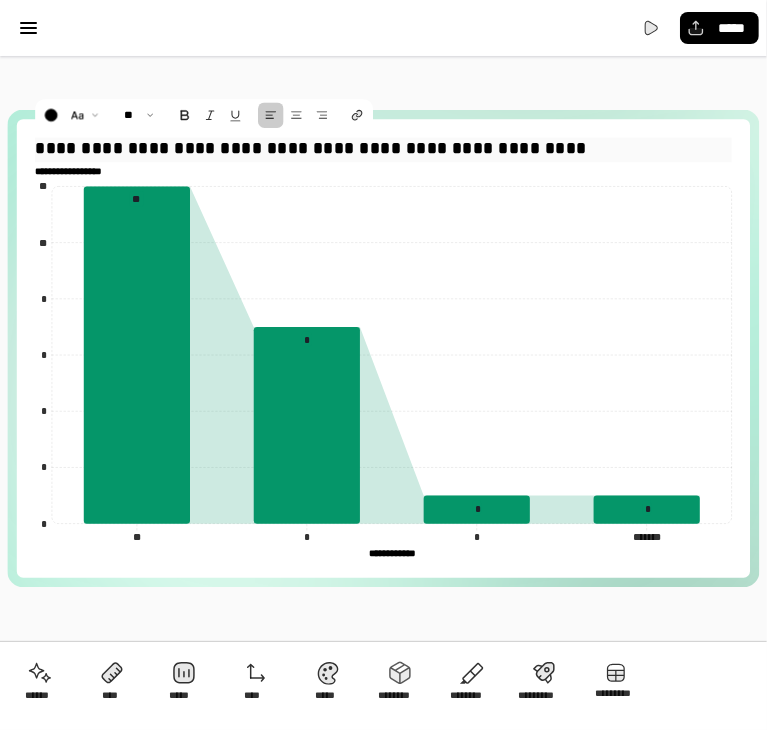 click on "**********" at bounding box center (383, 149) 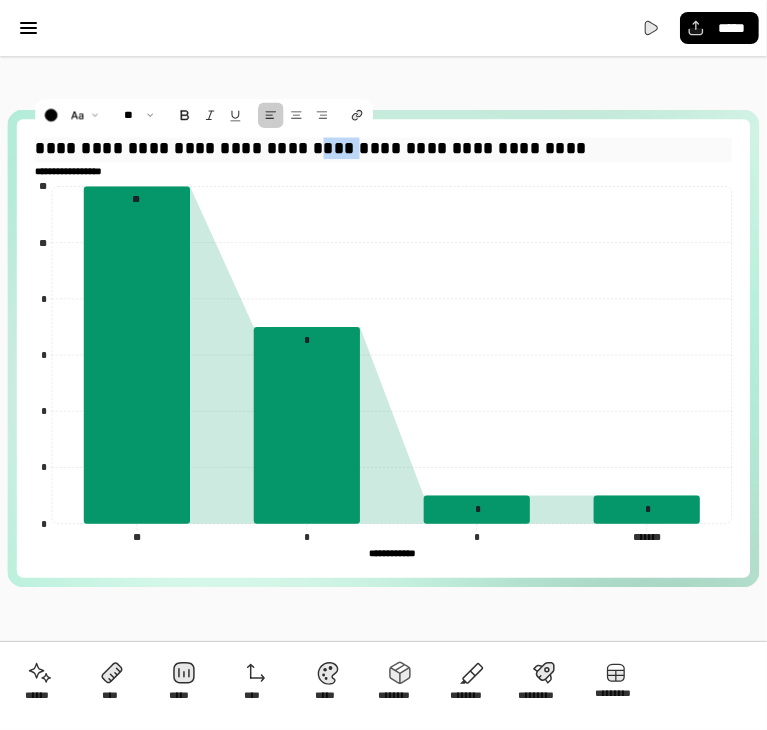 click on "**********" at bounding box center [383, 149] 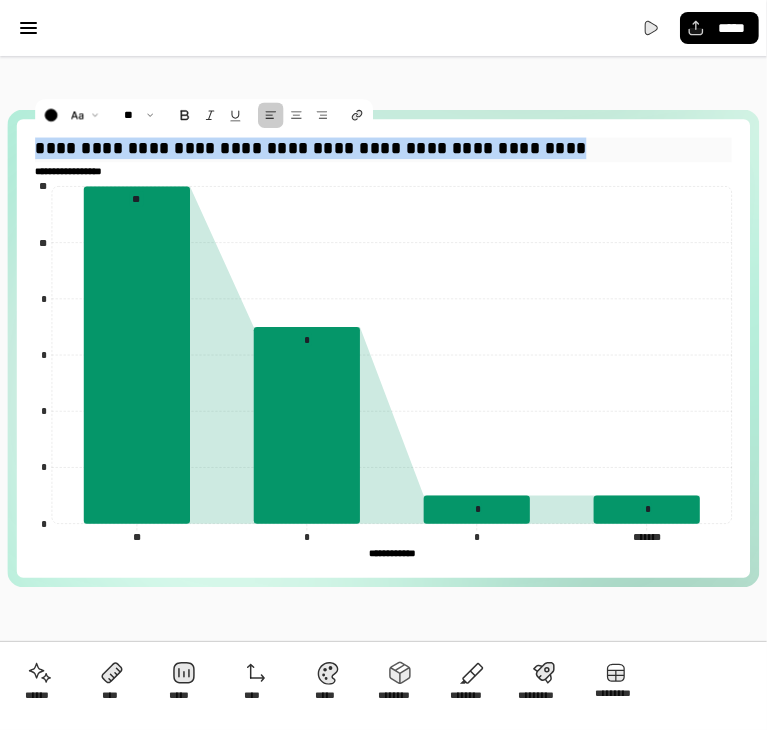 click on "**********" at bounding box center (383, 149) 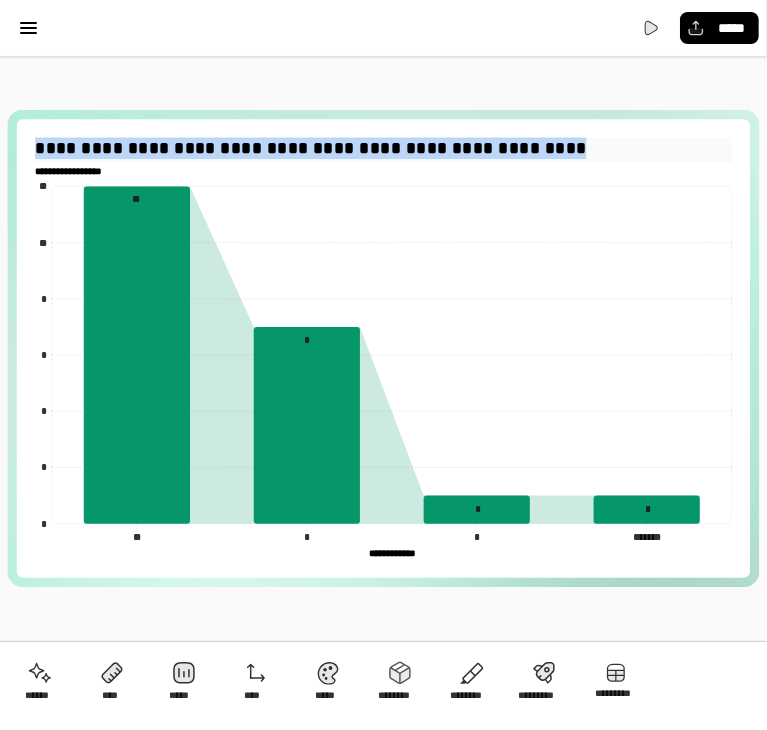 select on "******" 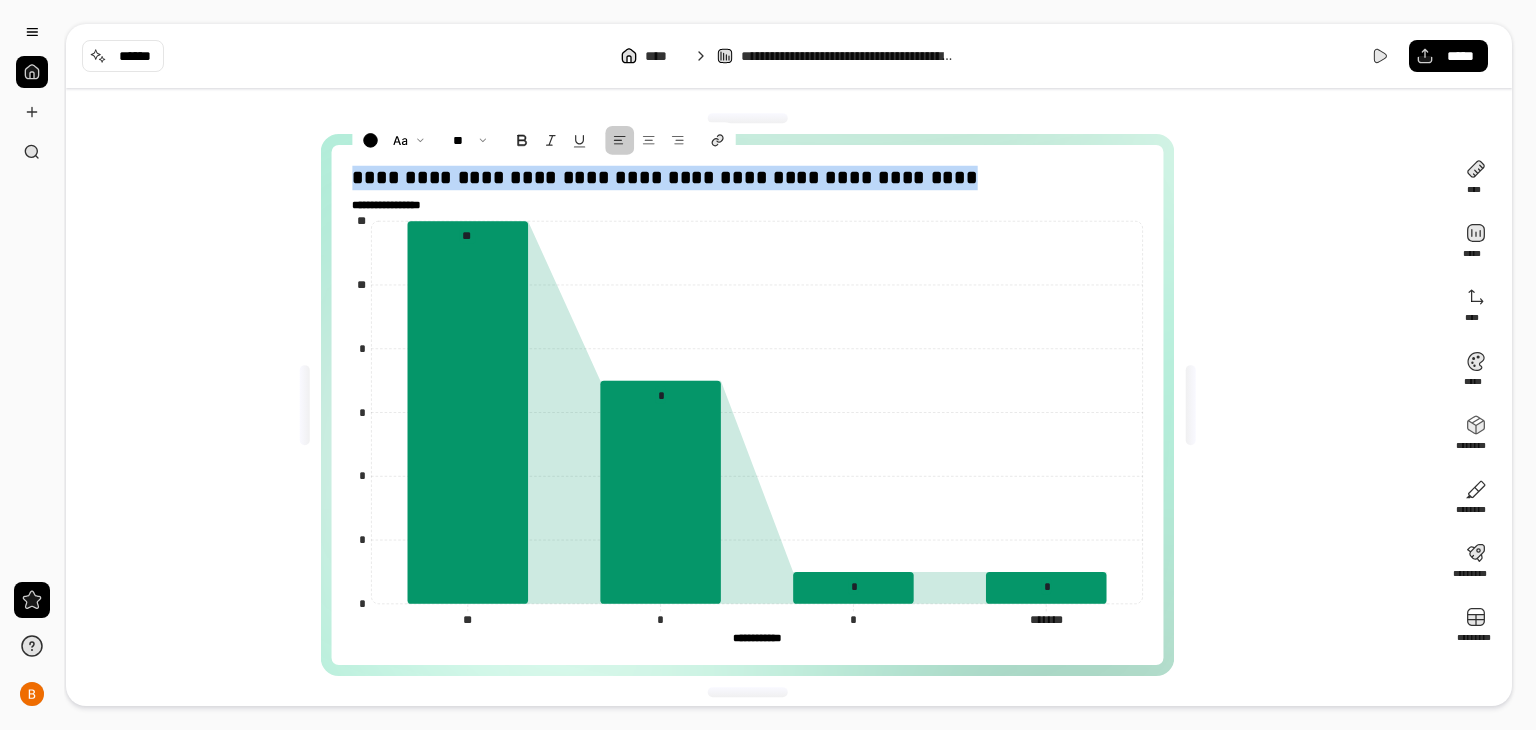 click at bounding box center [32, 72] 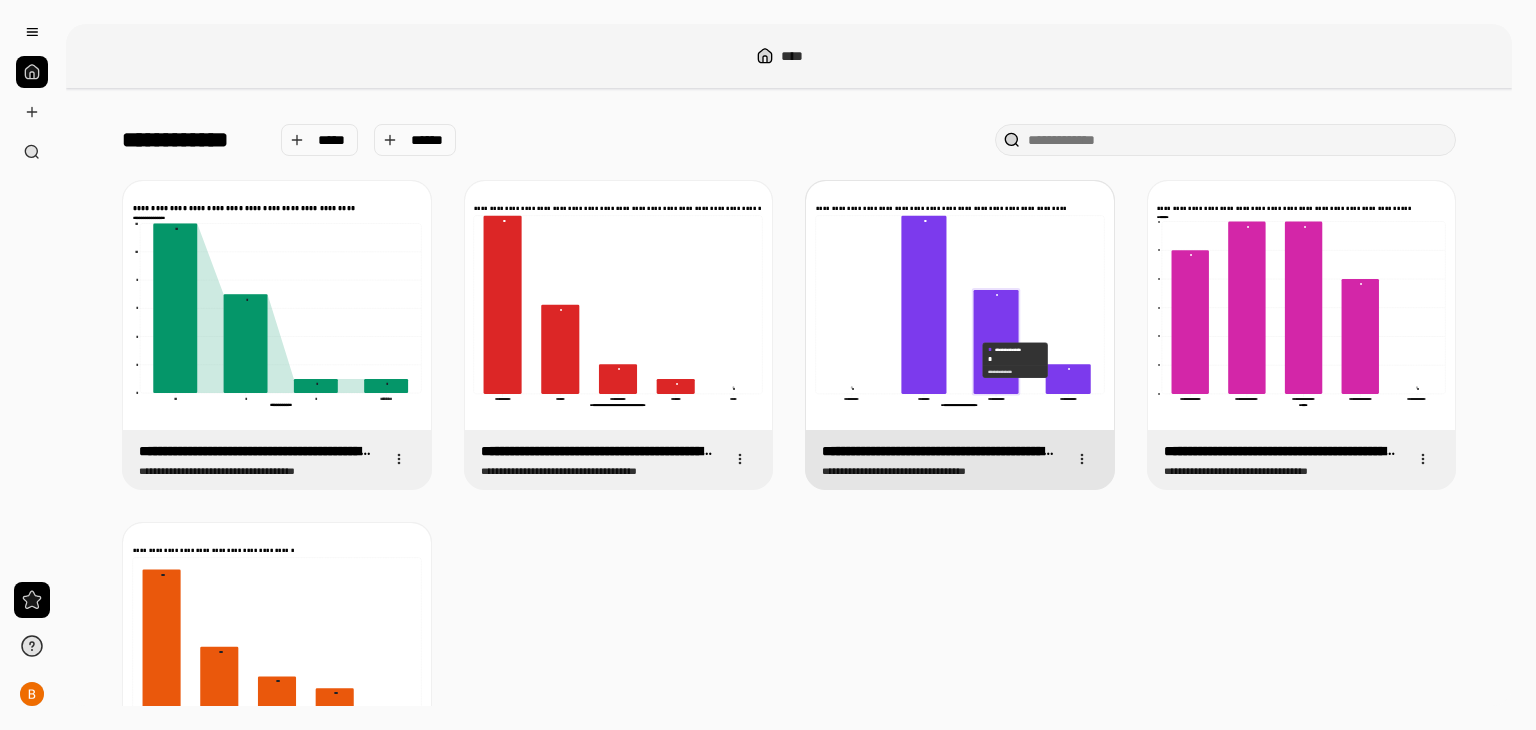 click 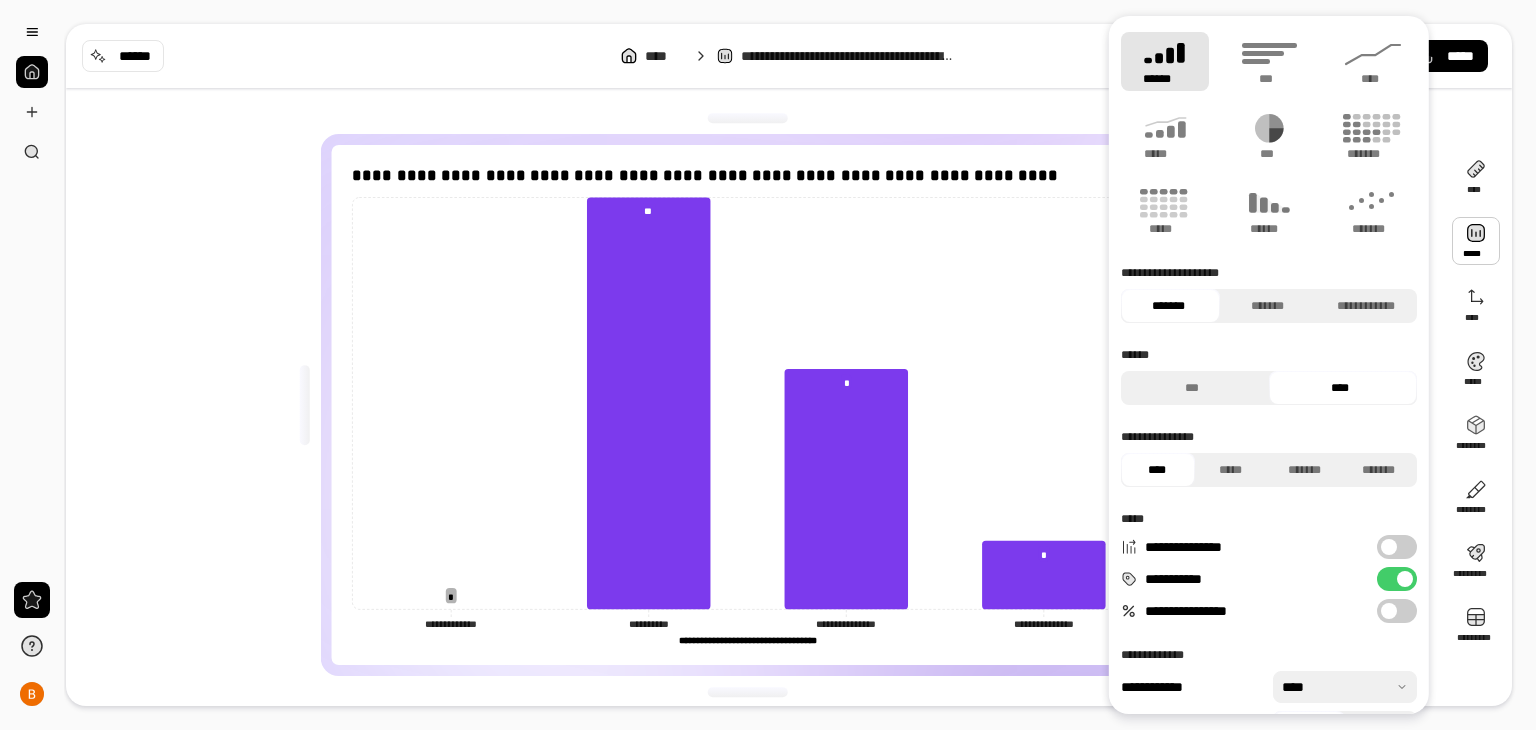 click at bounding box center (1476, 241) 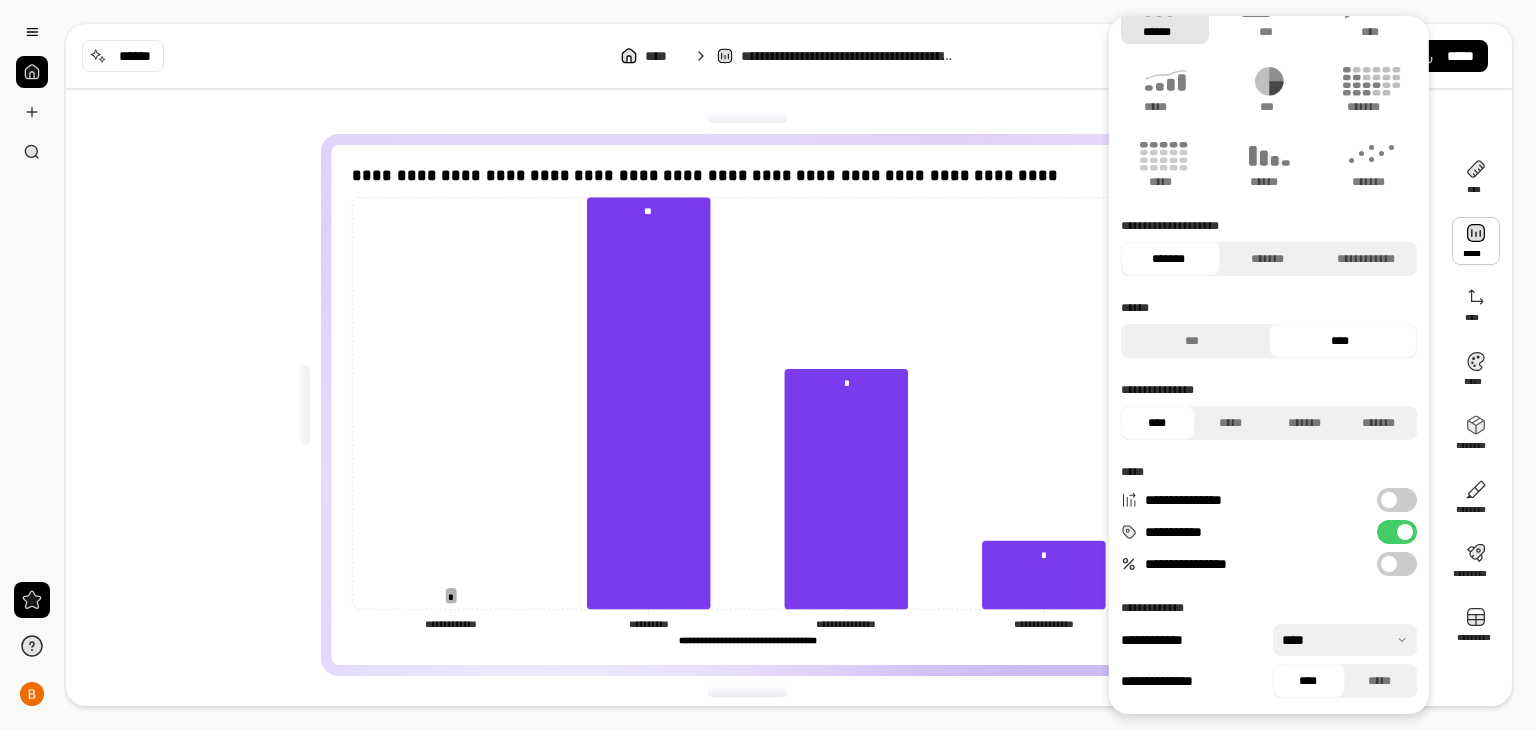 click at bounding box center [1389, 500] 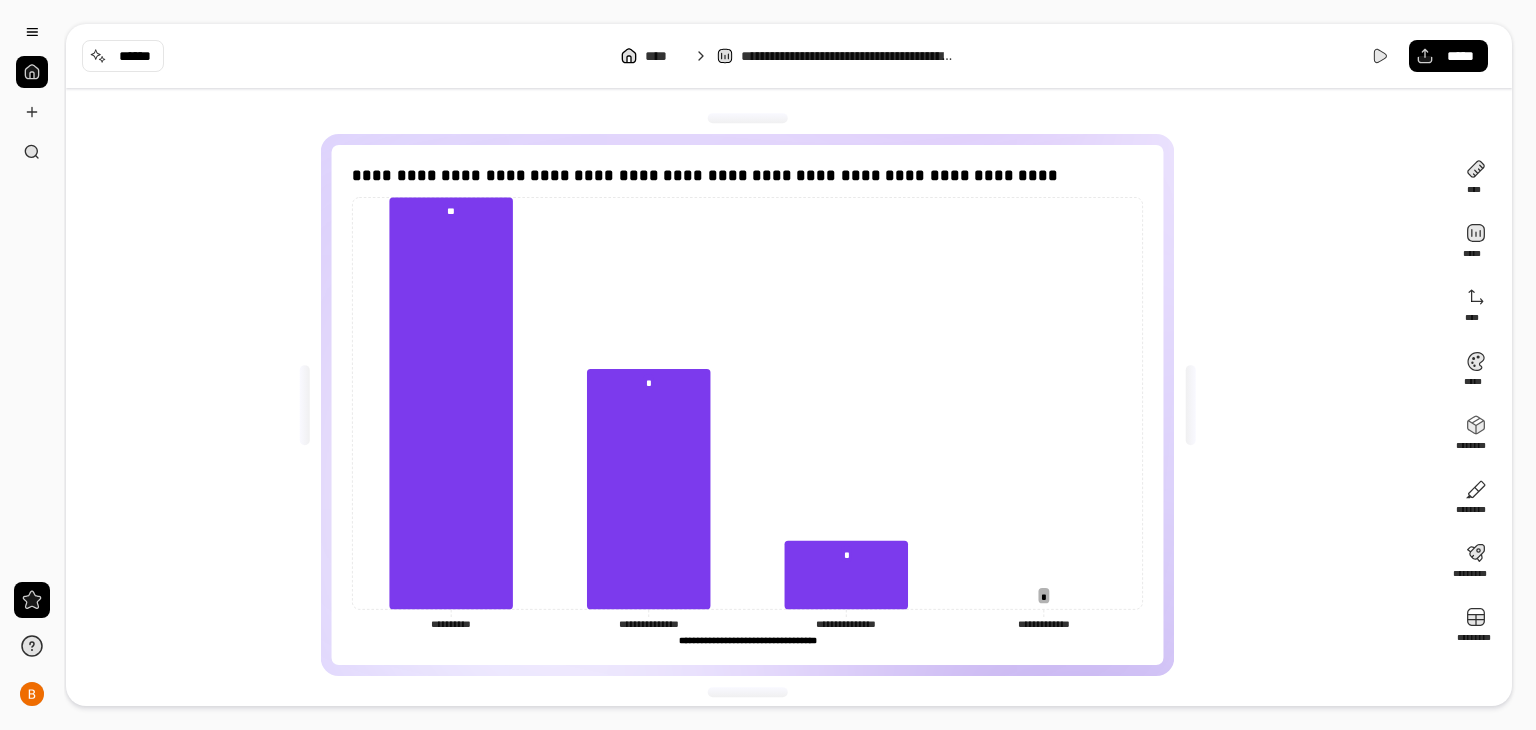 click on "**********" at bounding box center [755, 405] 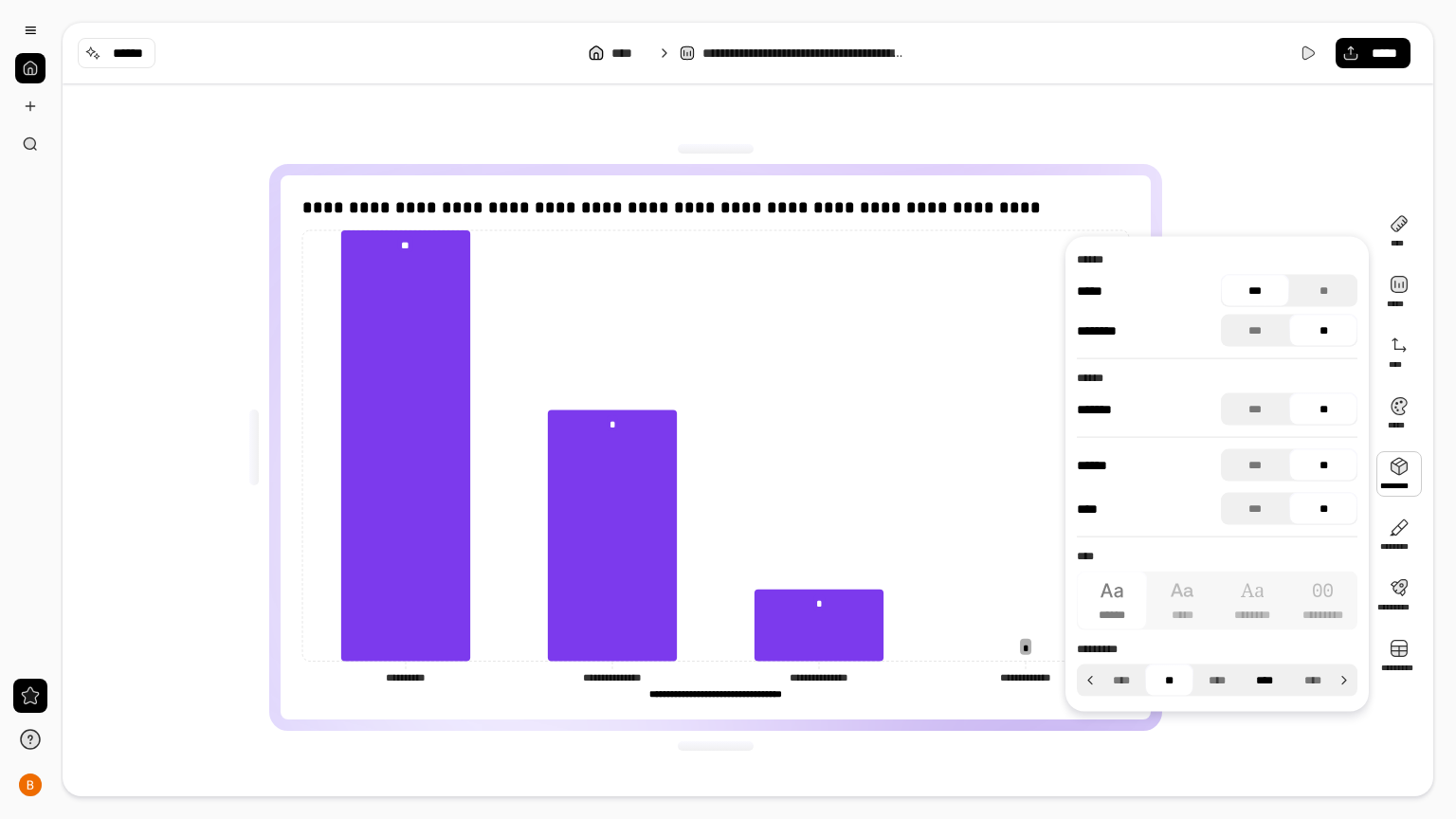 click on "****" at bounding box center (1265, 681) 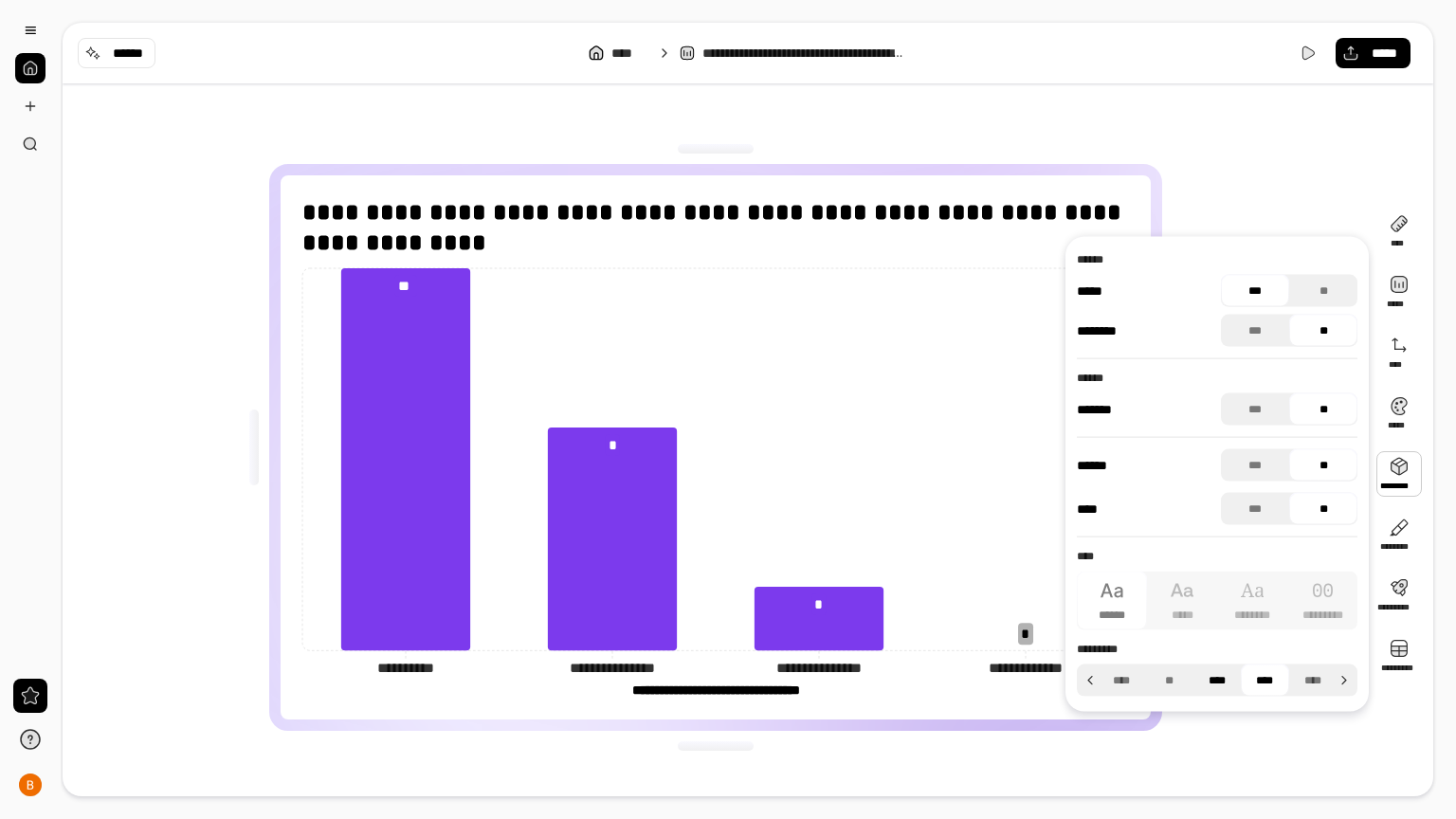 click on "****" at bounding box center [1217, 681] 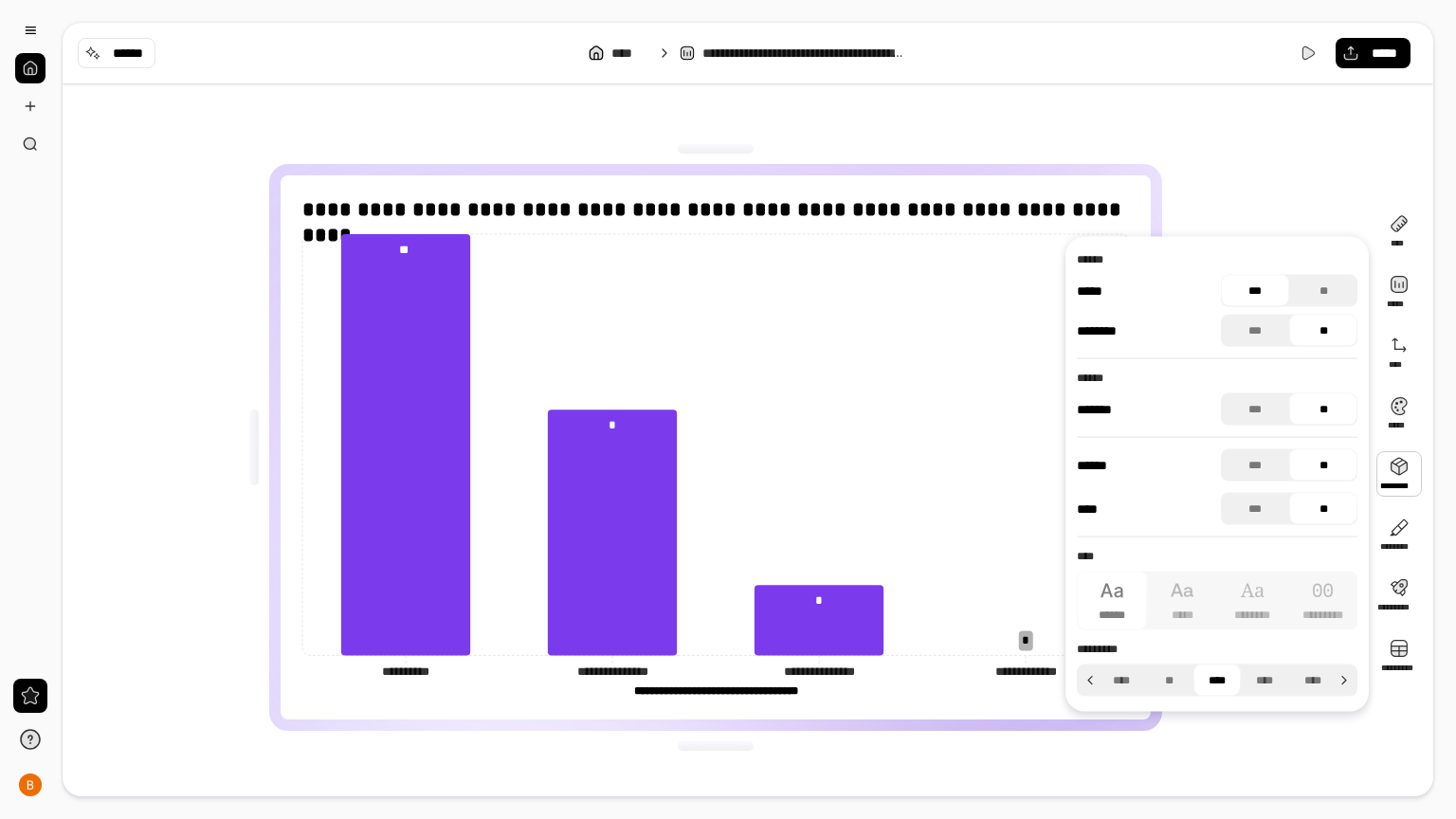 click on "**********" at bounding box center [716, 447] 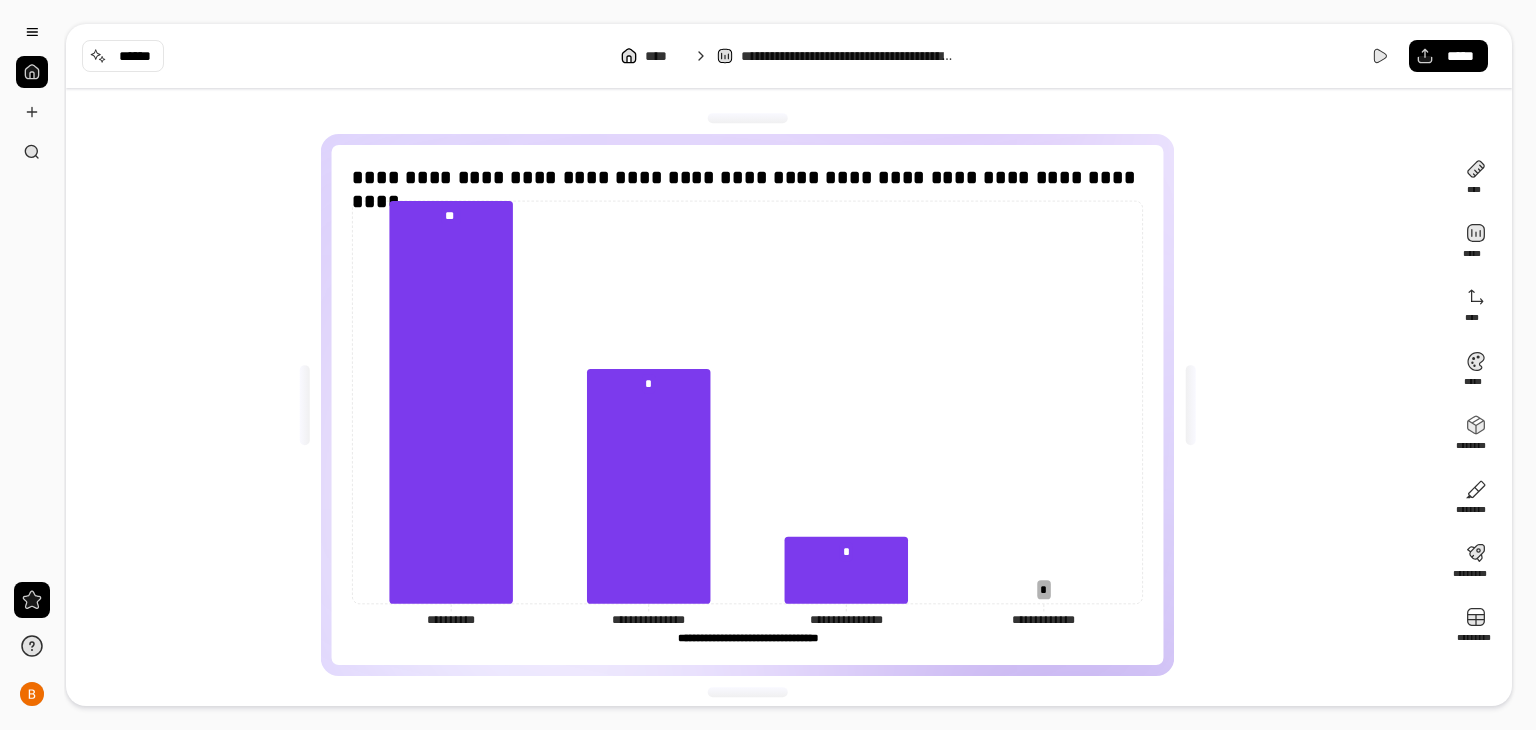 click at bounding box center [32, 72] 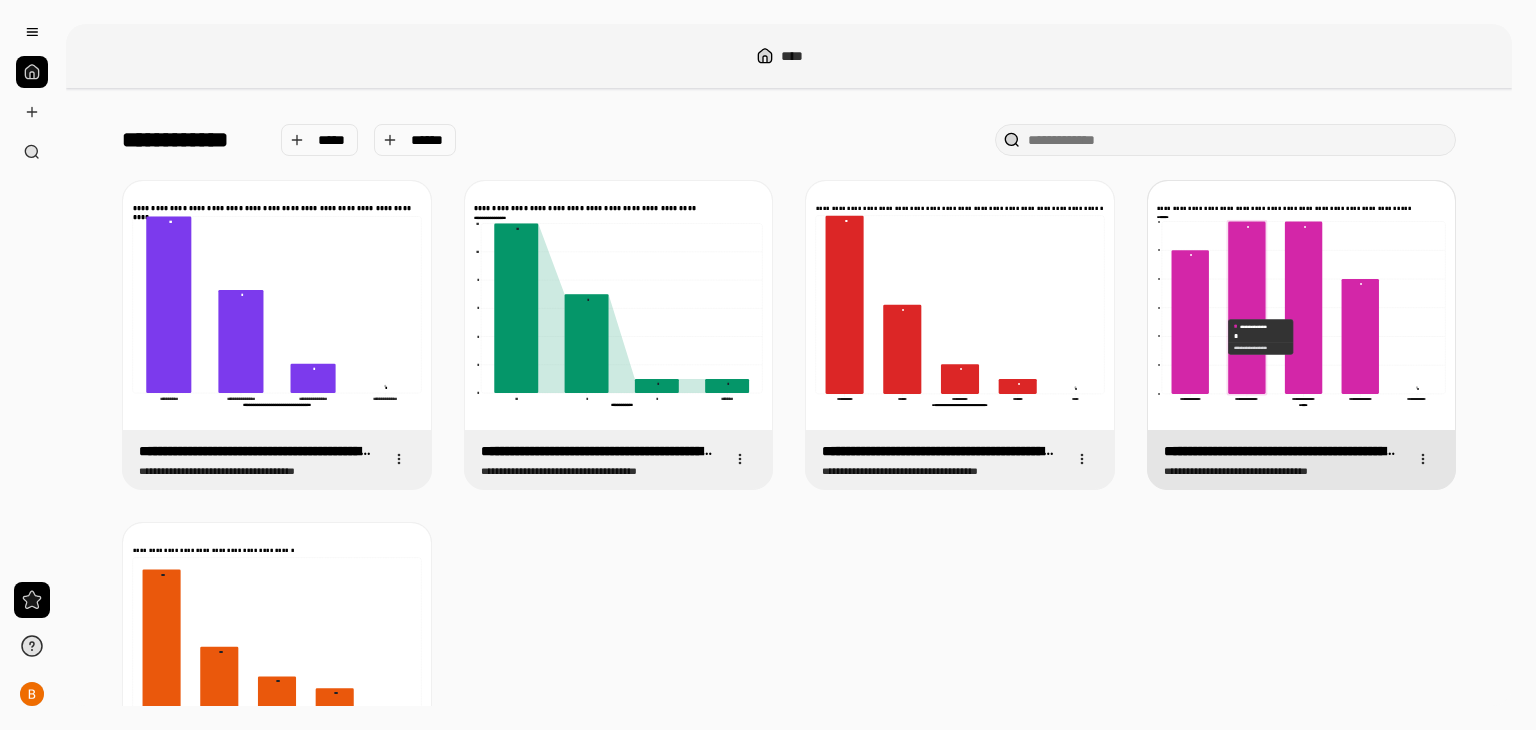 click 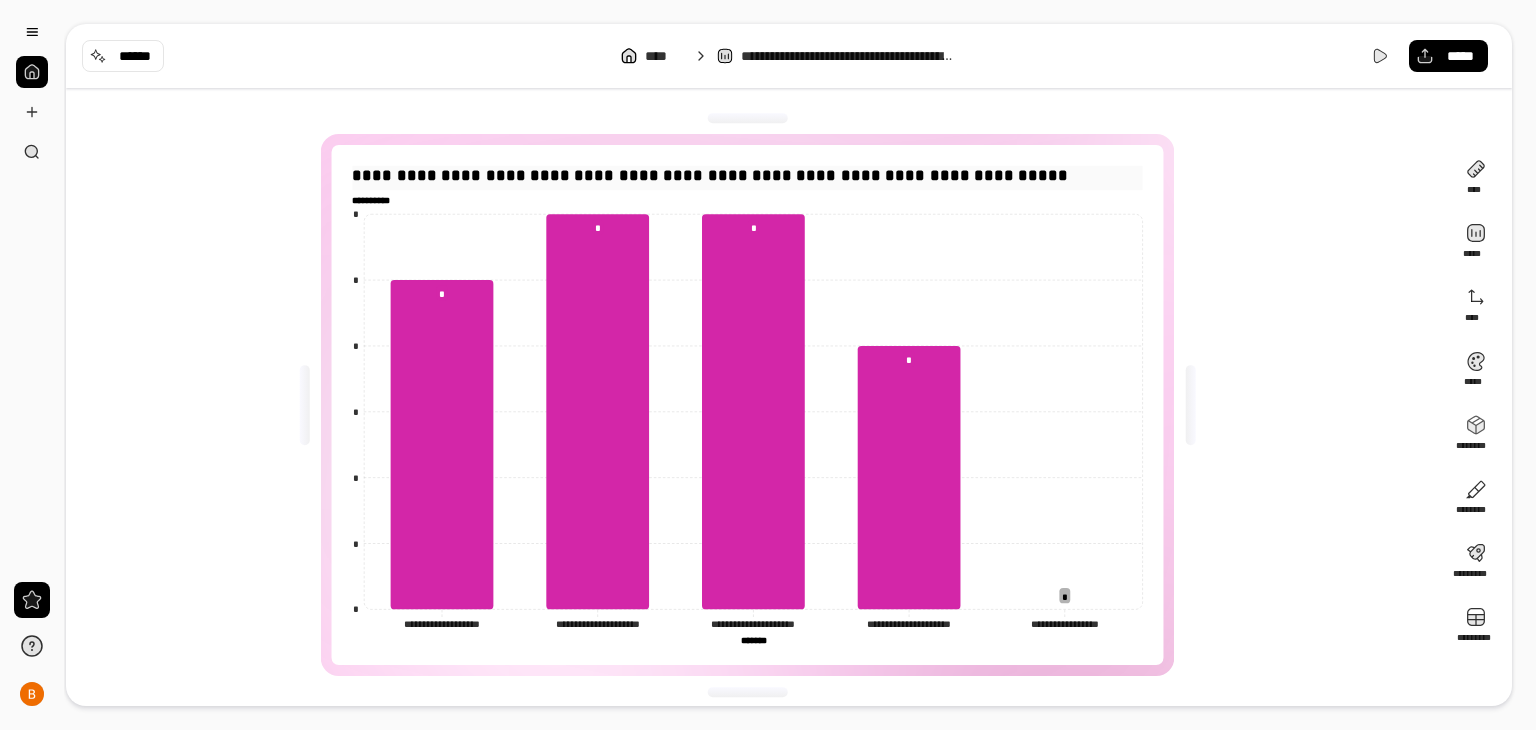 click on "**********" at bounding box center (747, 176) 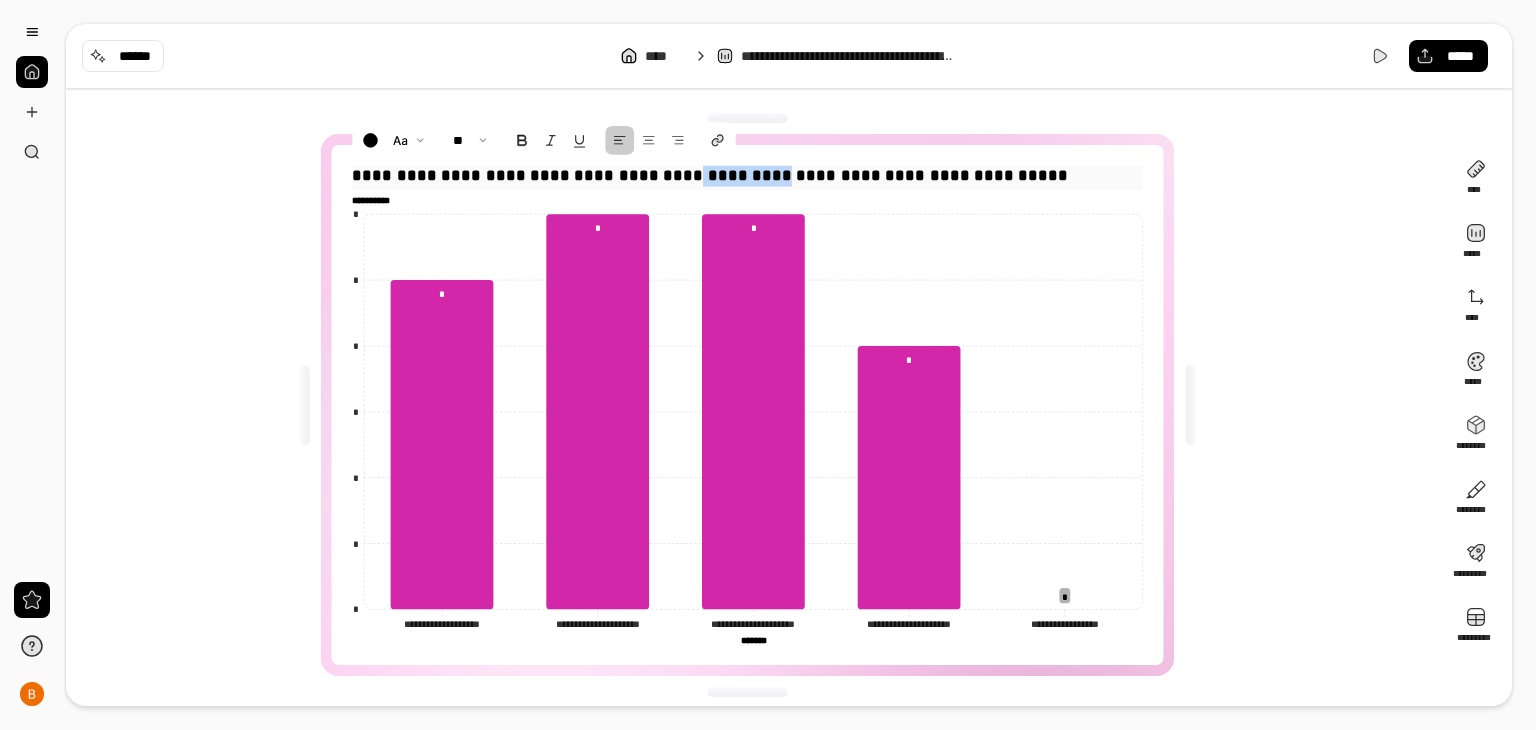 click on "**********" at bounding box center [747, 176] 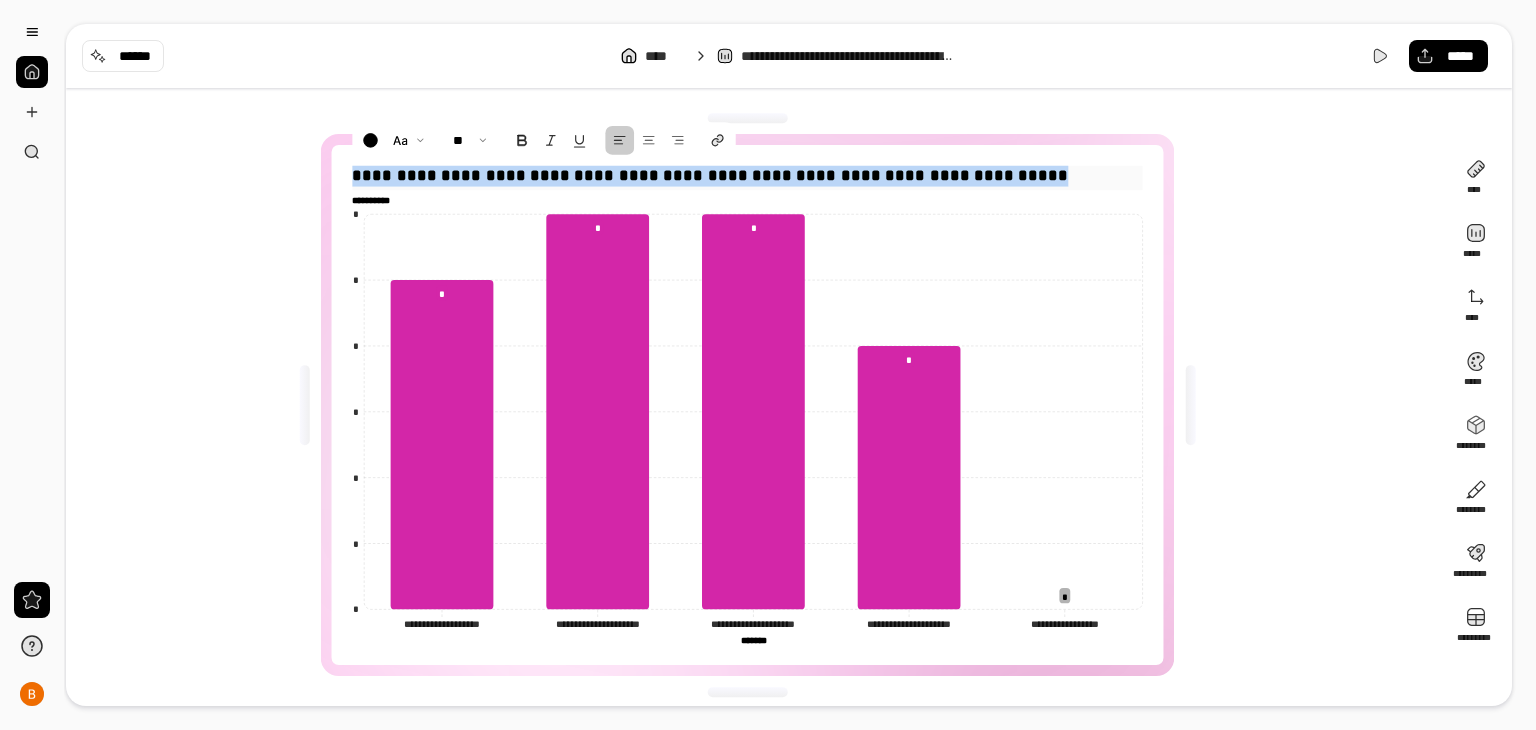 click on "**********" at bounding box center [747, 176] 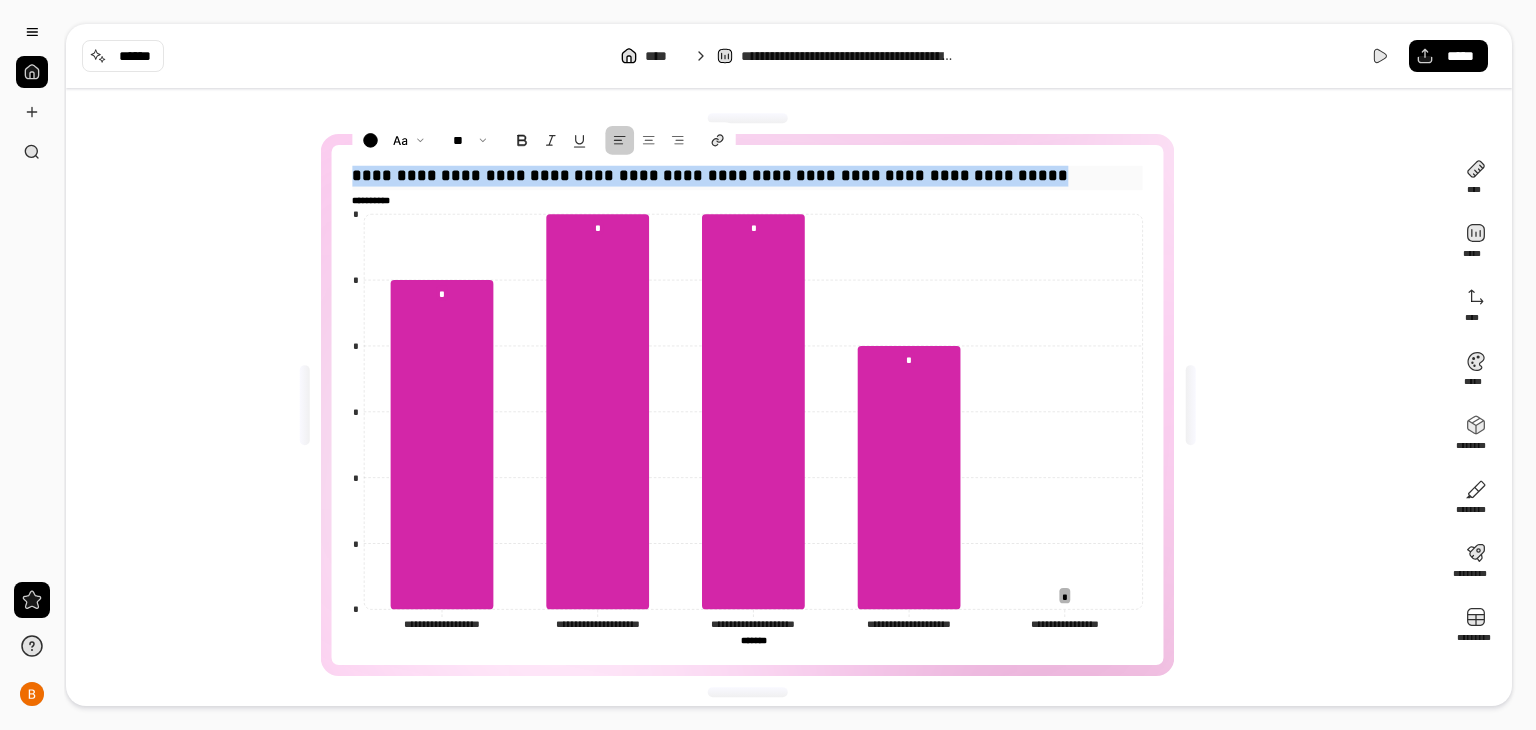 copy on "**********" 